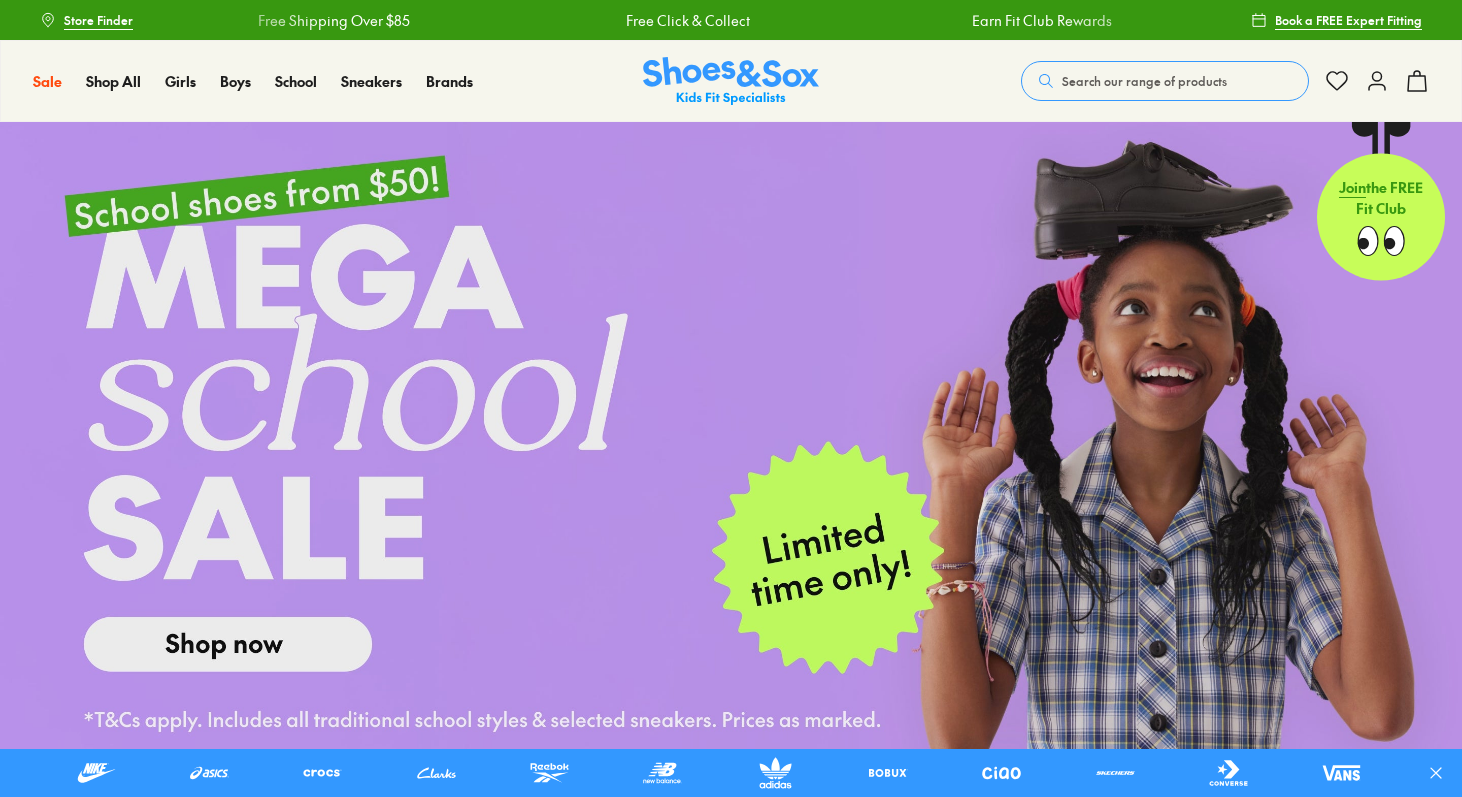 scroll, scrollTop: 29, scrollLeft: 0, axis: vertical 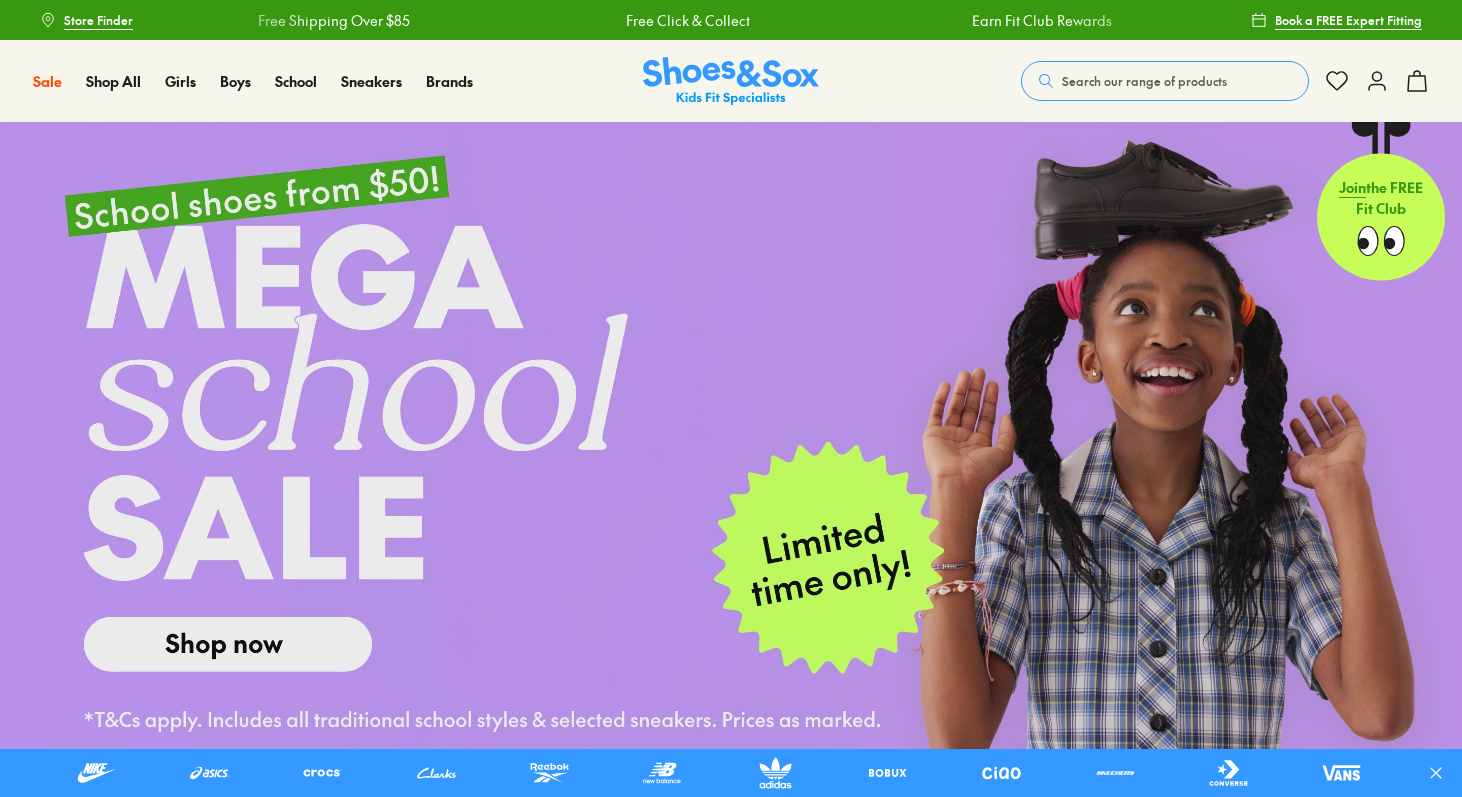 click on "Search our range of products" at bounding box center [1144, 81] 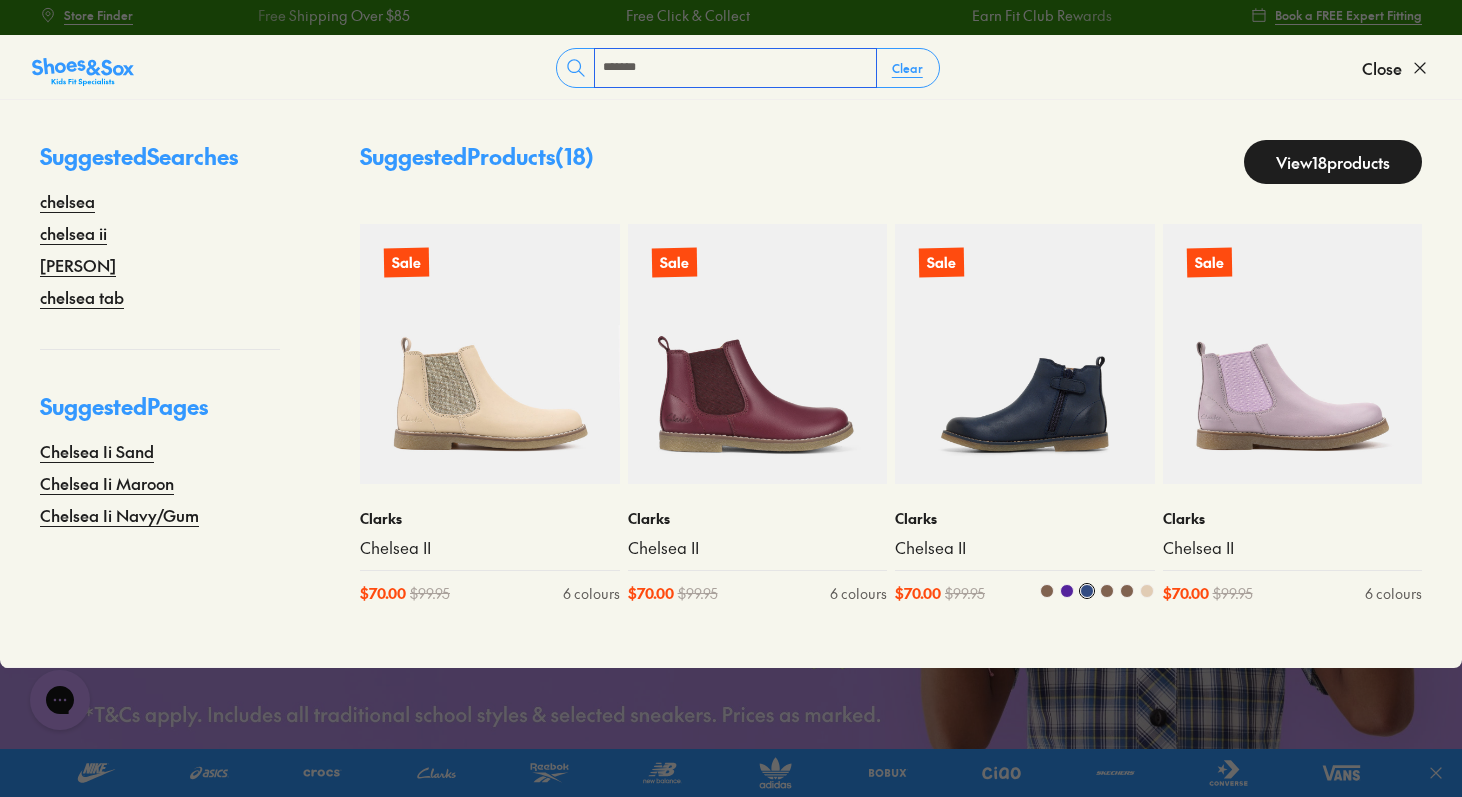 scroll, scrollTop: 0, scrollLeft: 0, axis: both 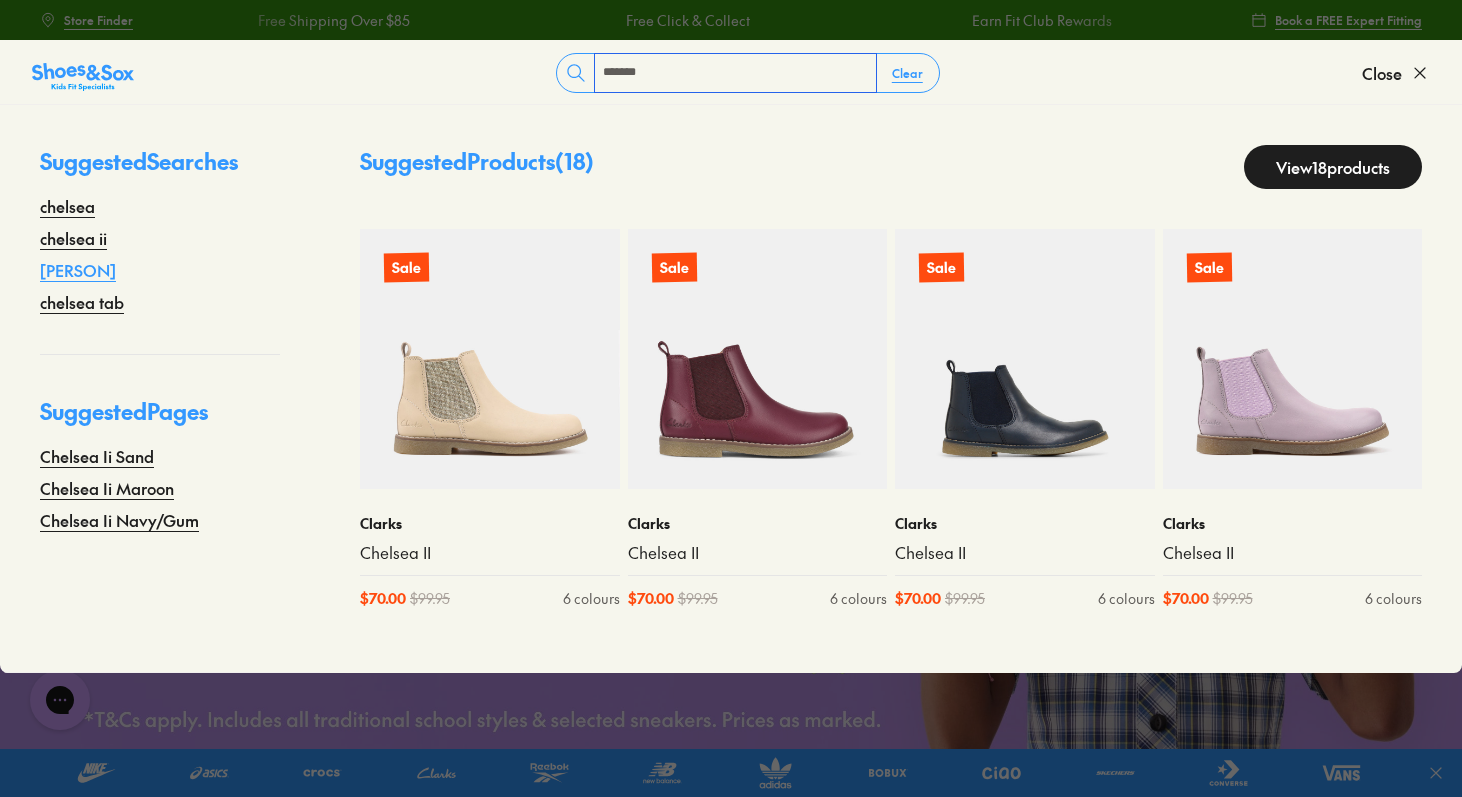 type on "*******" 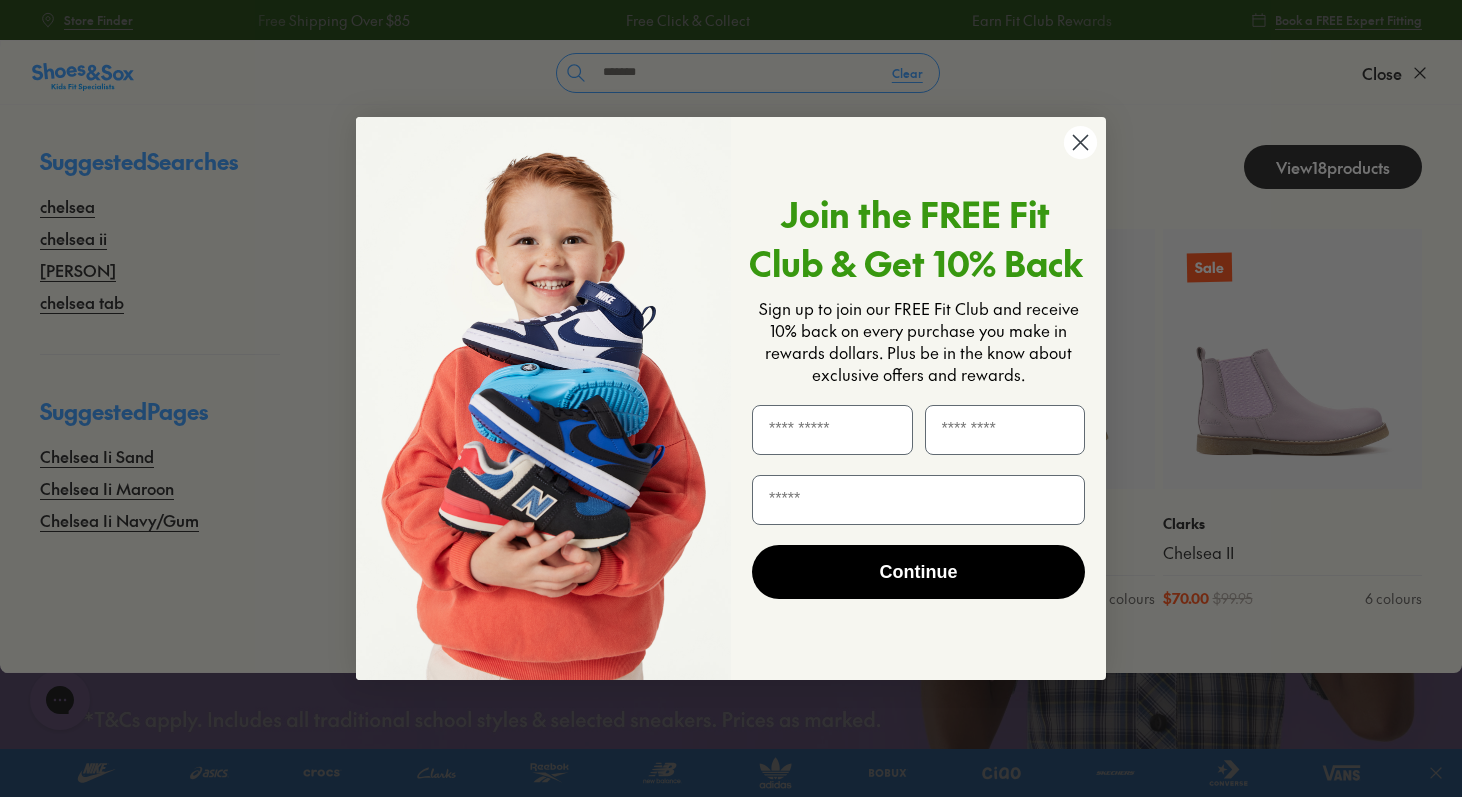 click 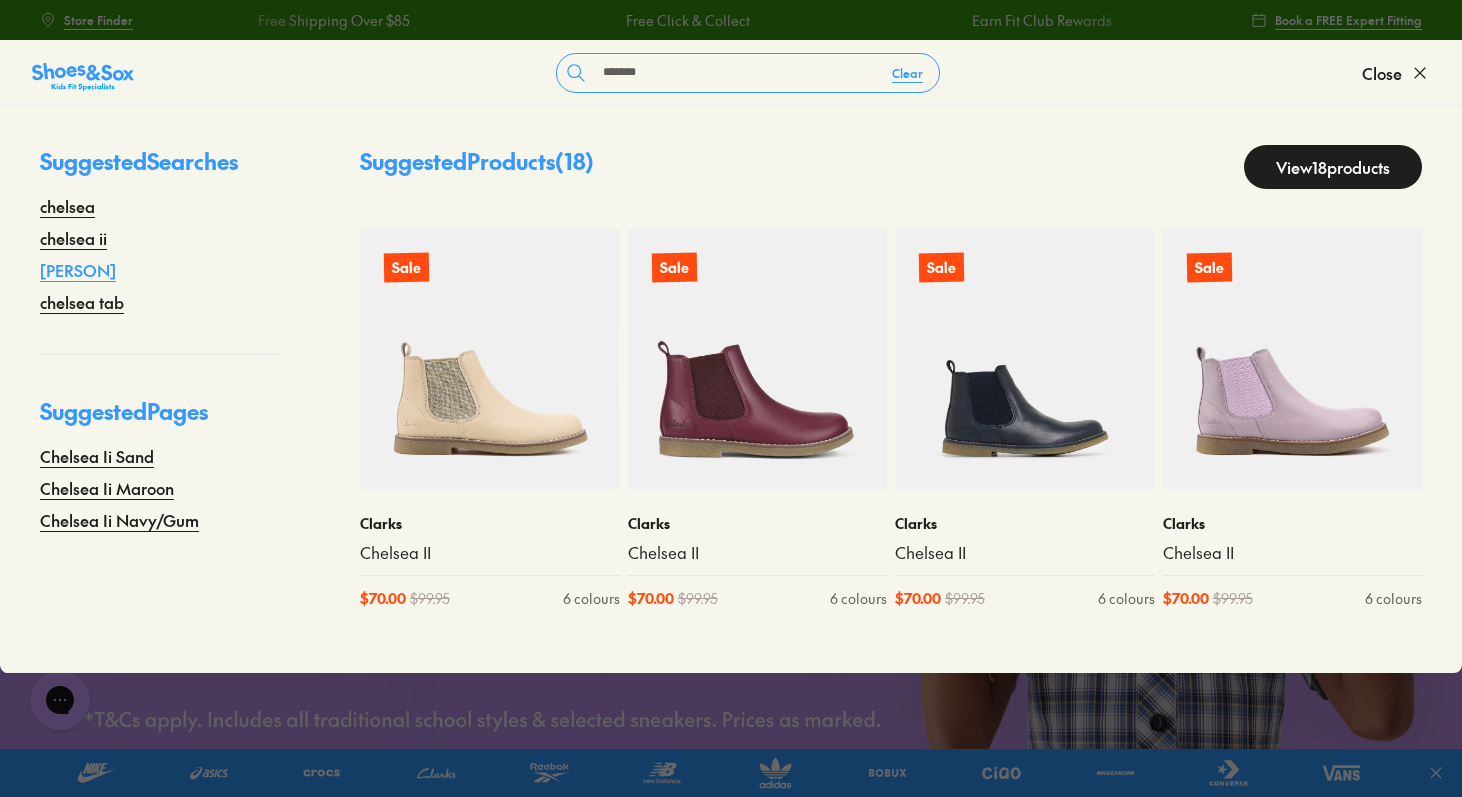click on "chelsea boy" at bounding box center [78, 270] 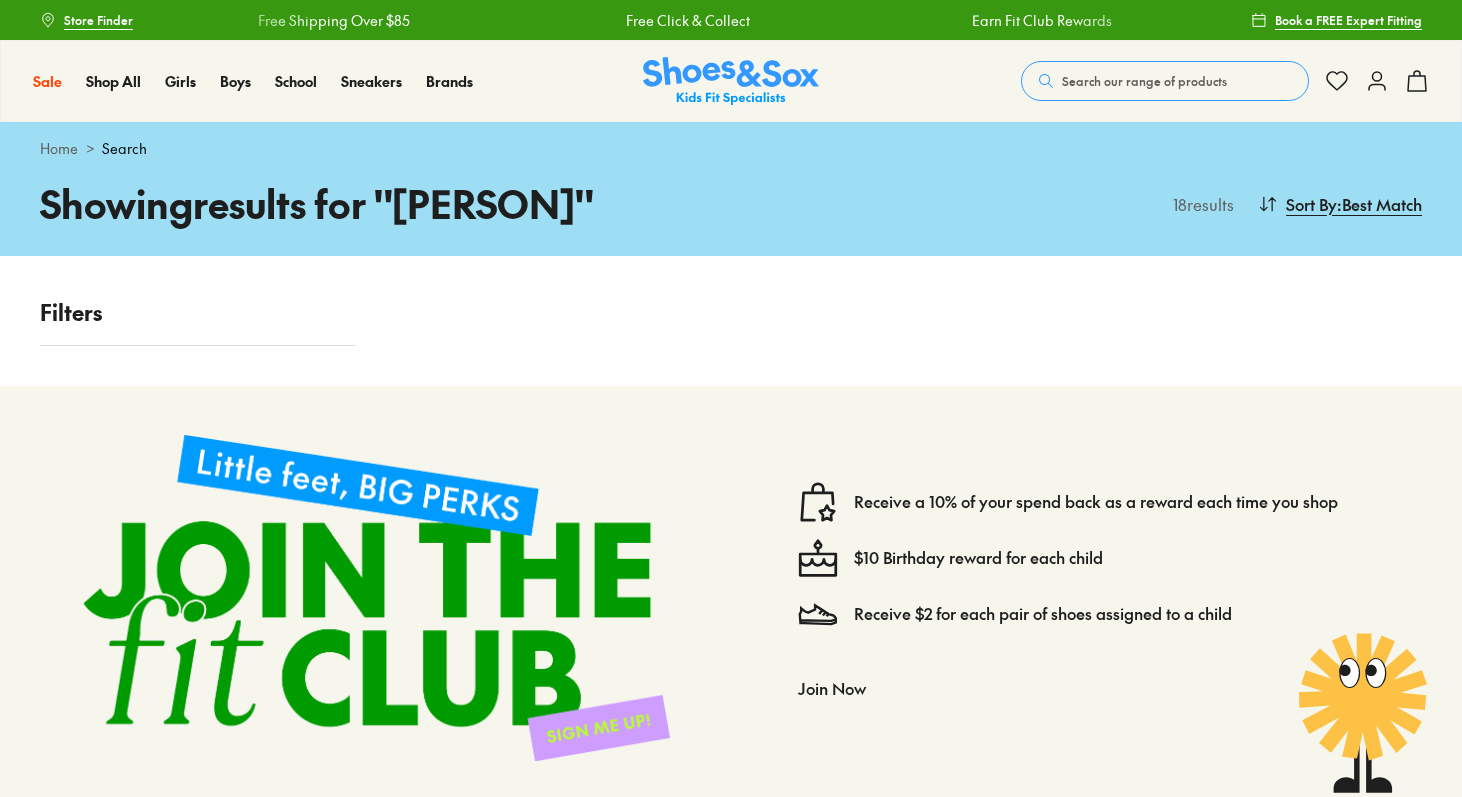 scroll, scrollTop: 0, scrollLeft: 0, axis: both 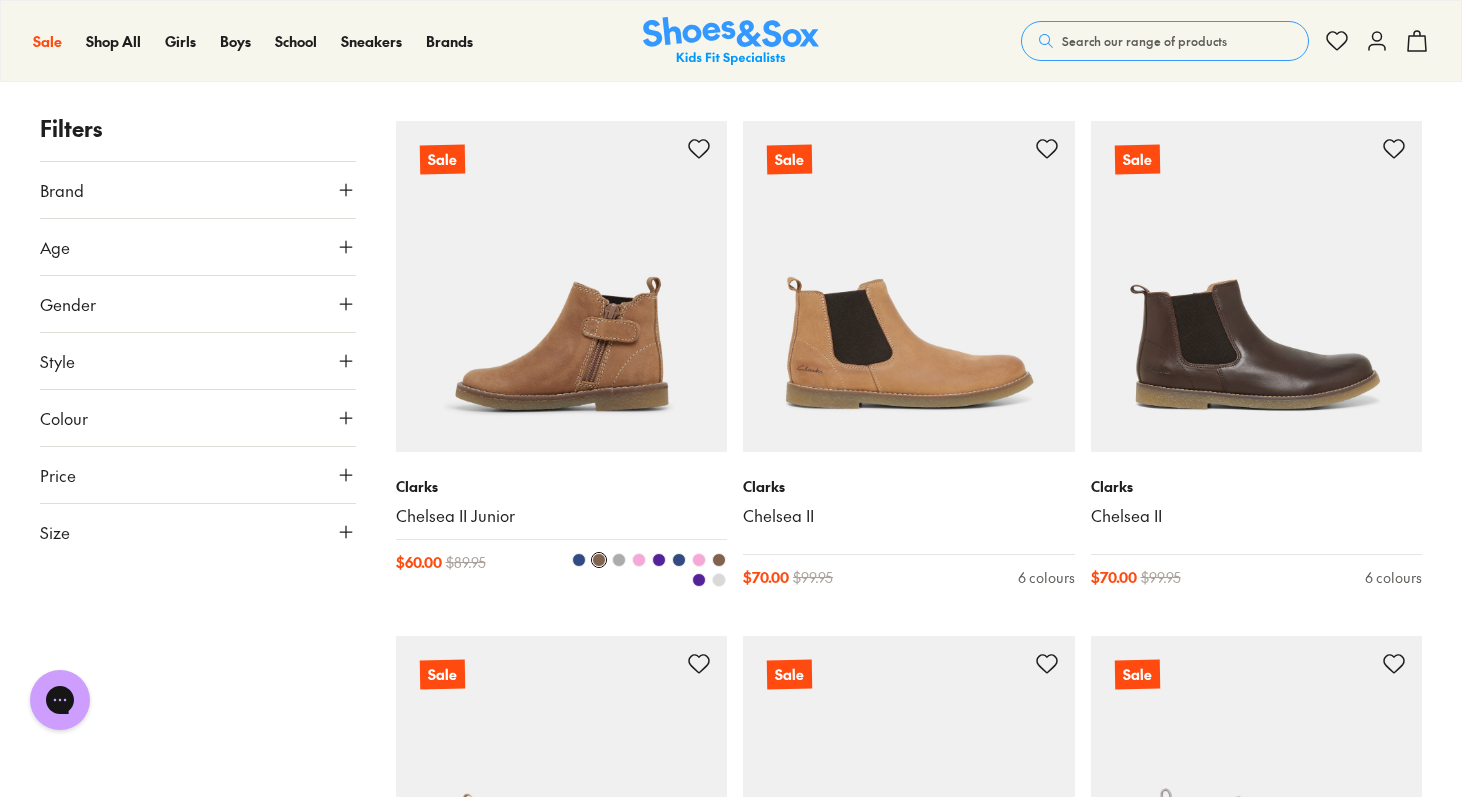 click on "Chelsea II Junior" at bounding box center [562, 516] 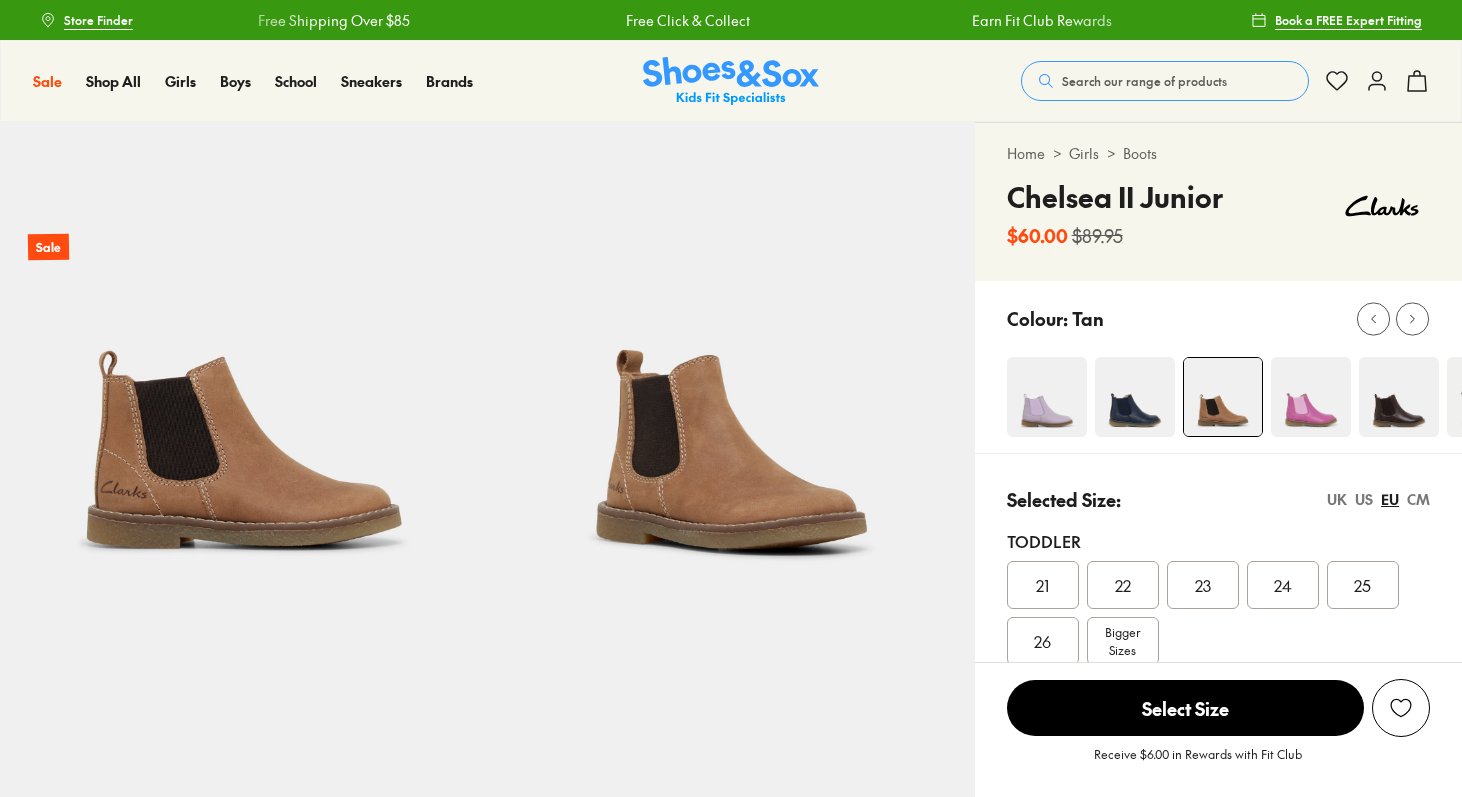 scroll, scrollTop: 0, scrollLeft: 0, axis: both 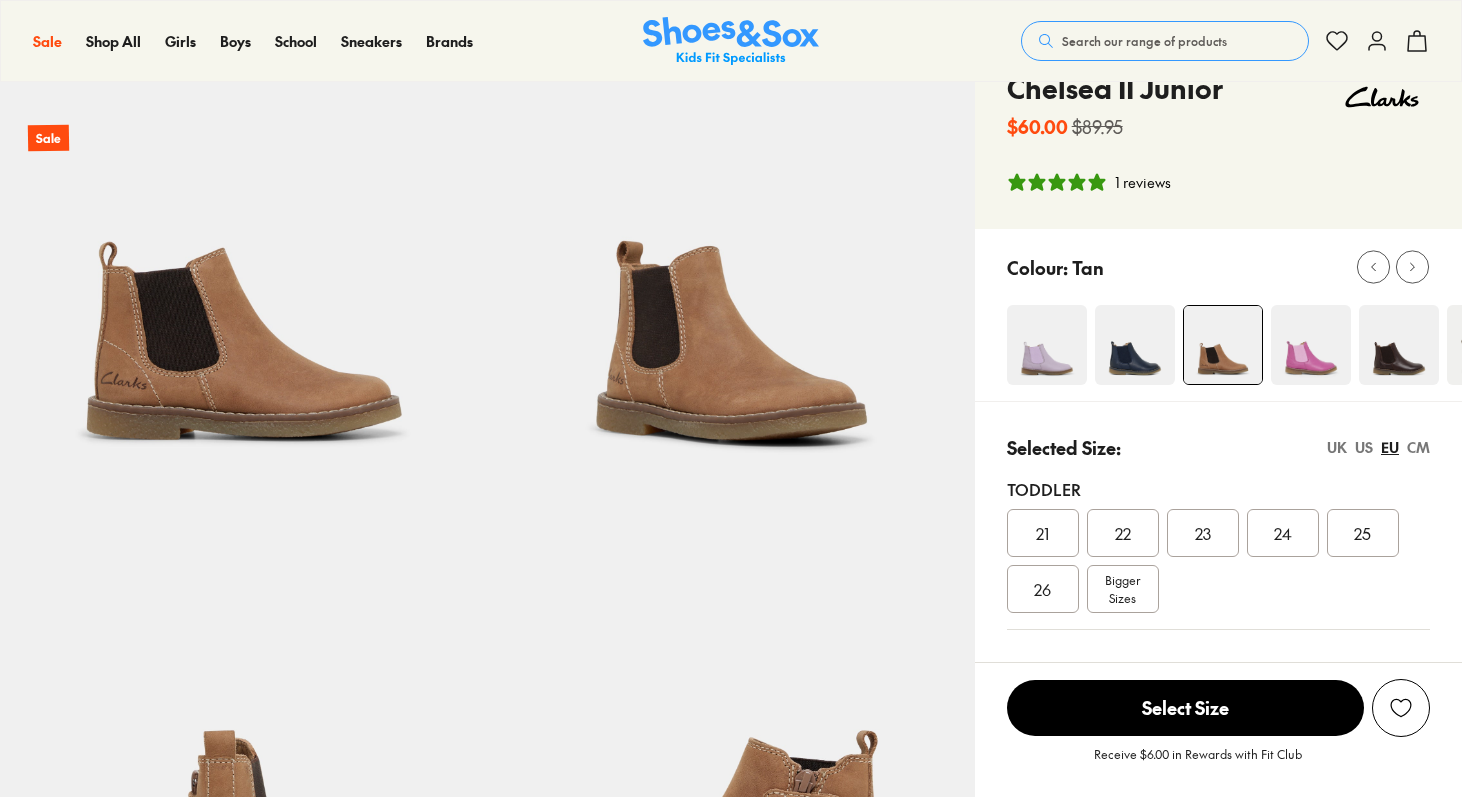 select on "*" 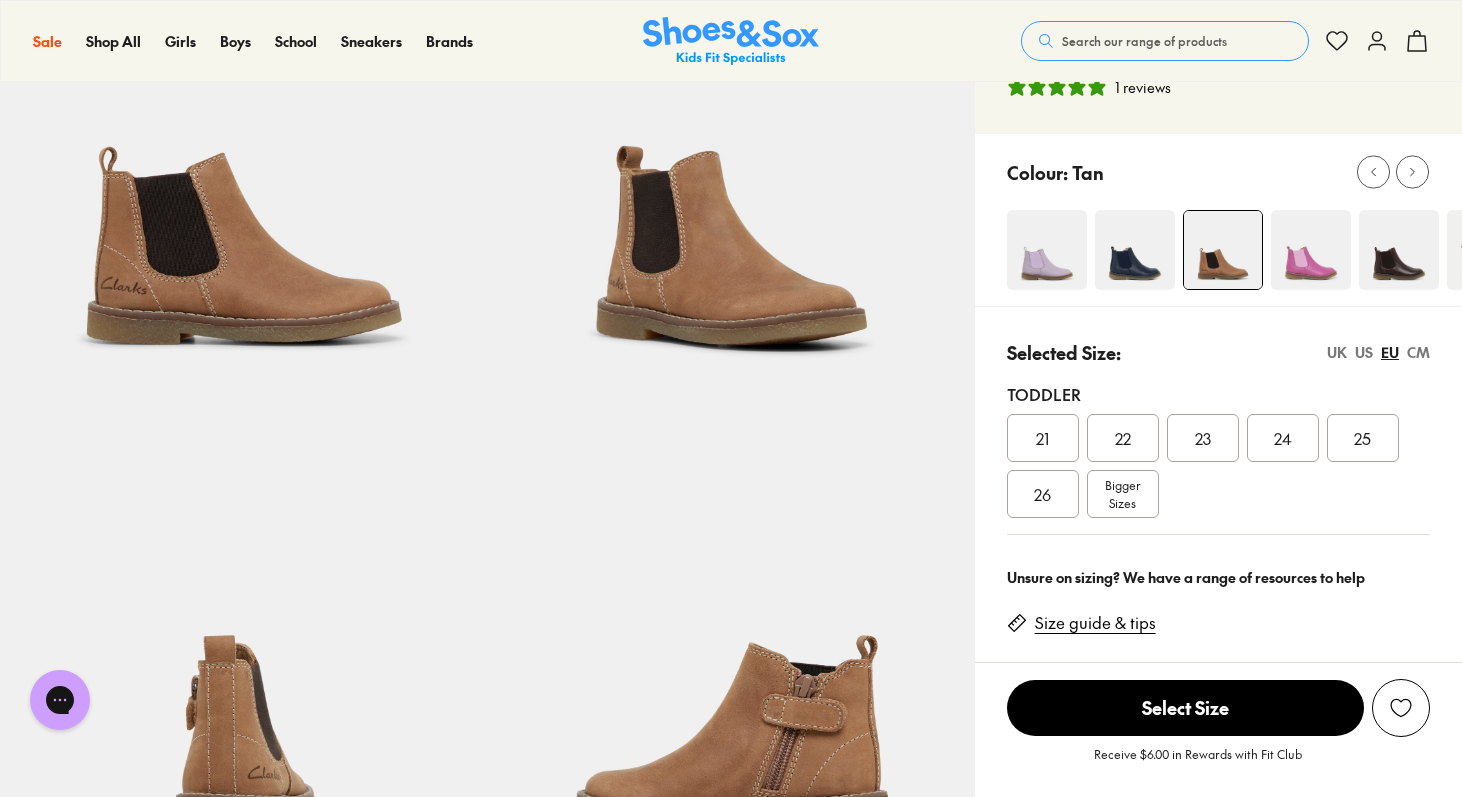 scroll, scrollTop: 201, scrollLeft: 0, axis: vertical 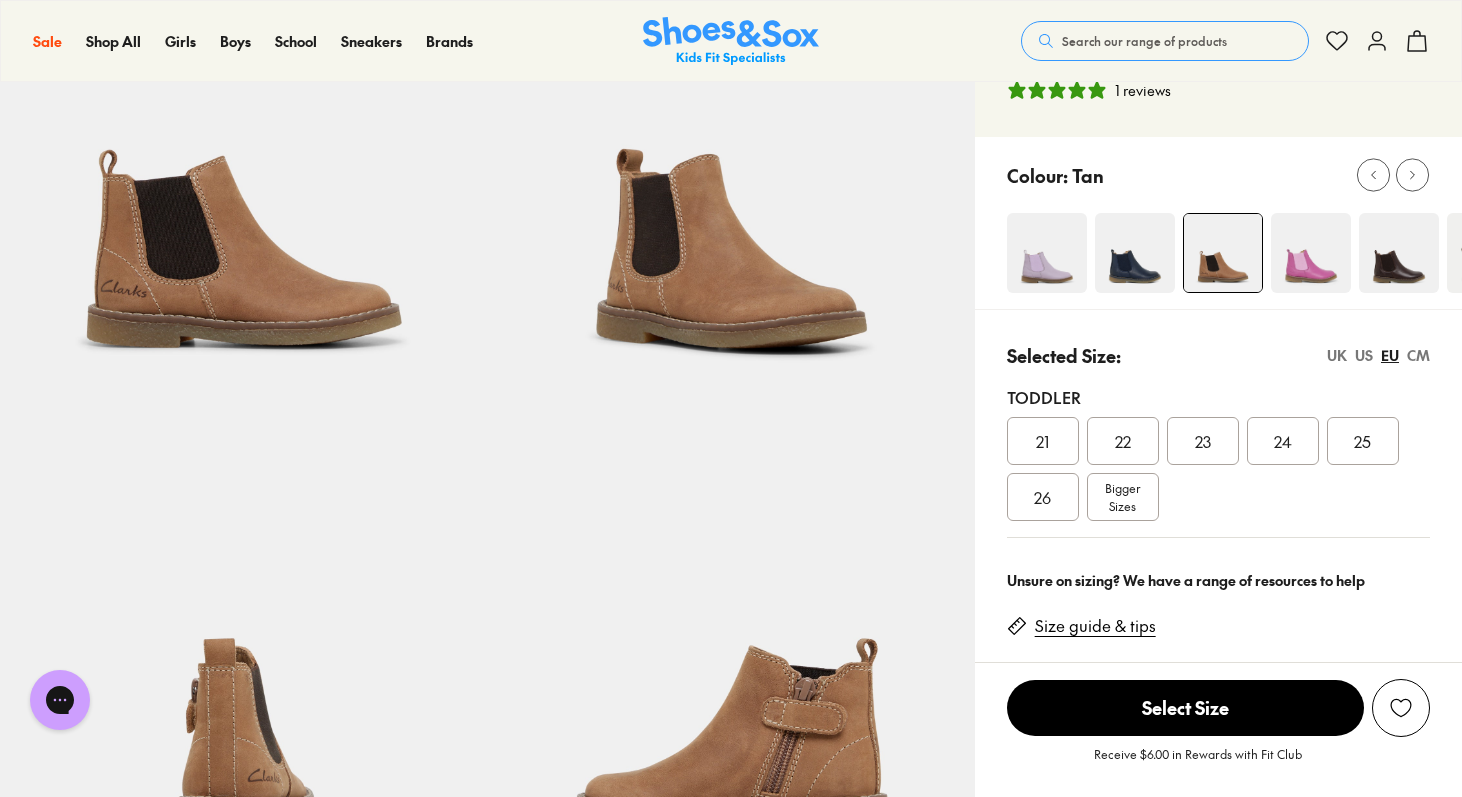 click on "Bigger Sizes" at bounding box center [1122, 497] 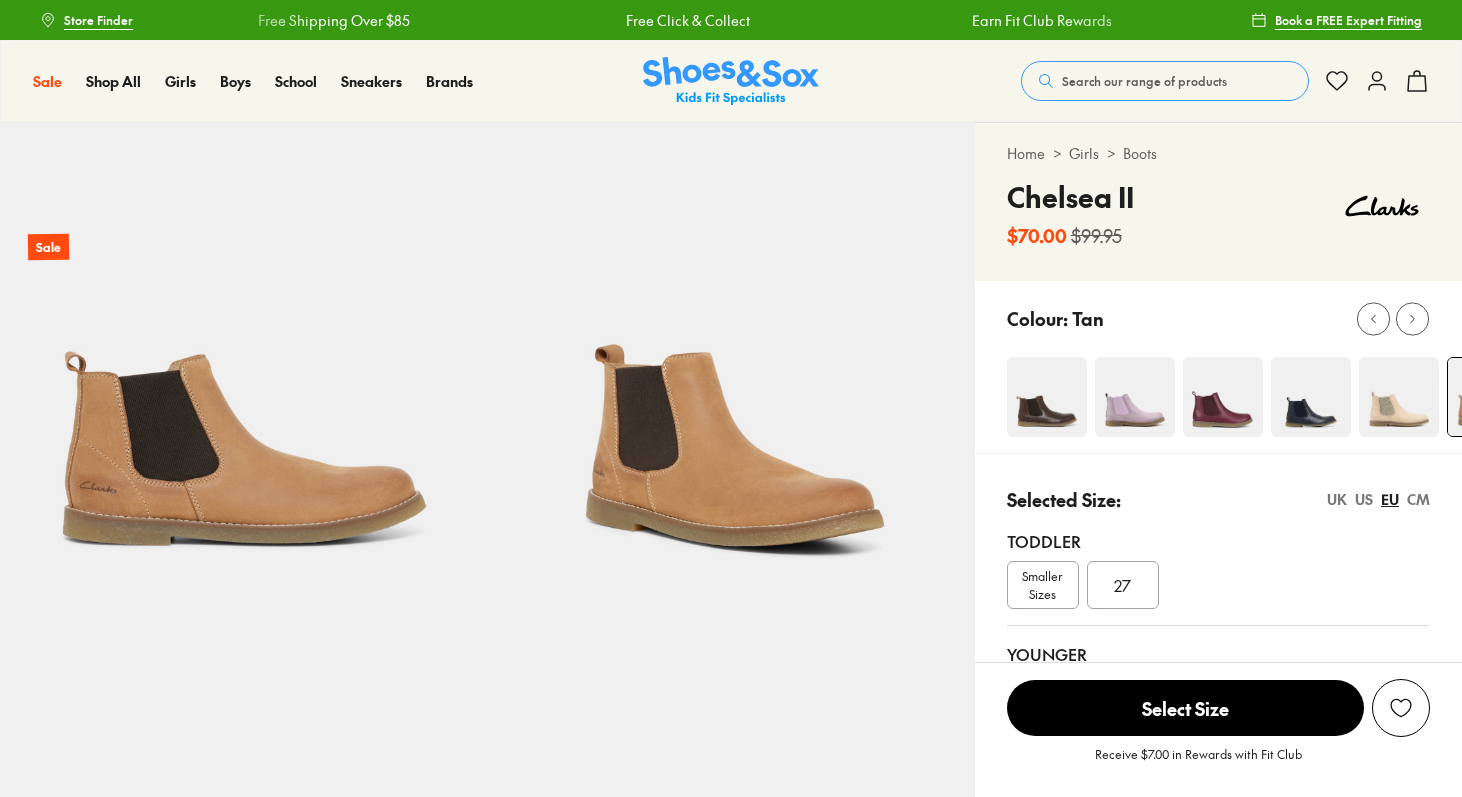 scroll, scrollTop: 0, scrollLeft: 0, axis: both 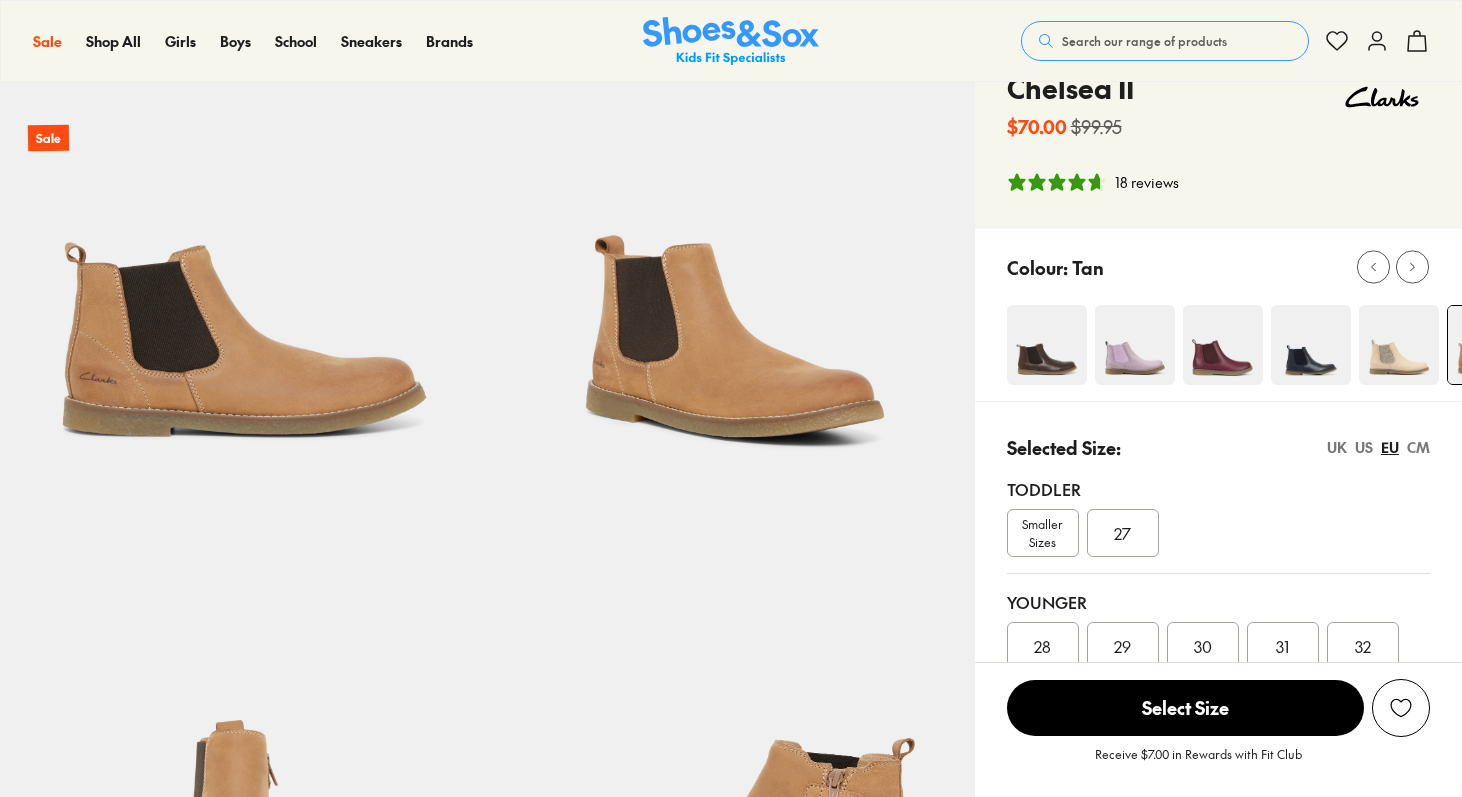 select on "*" 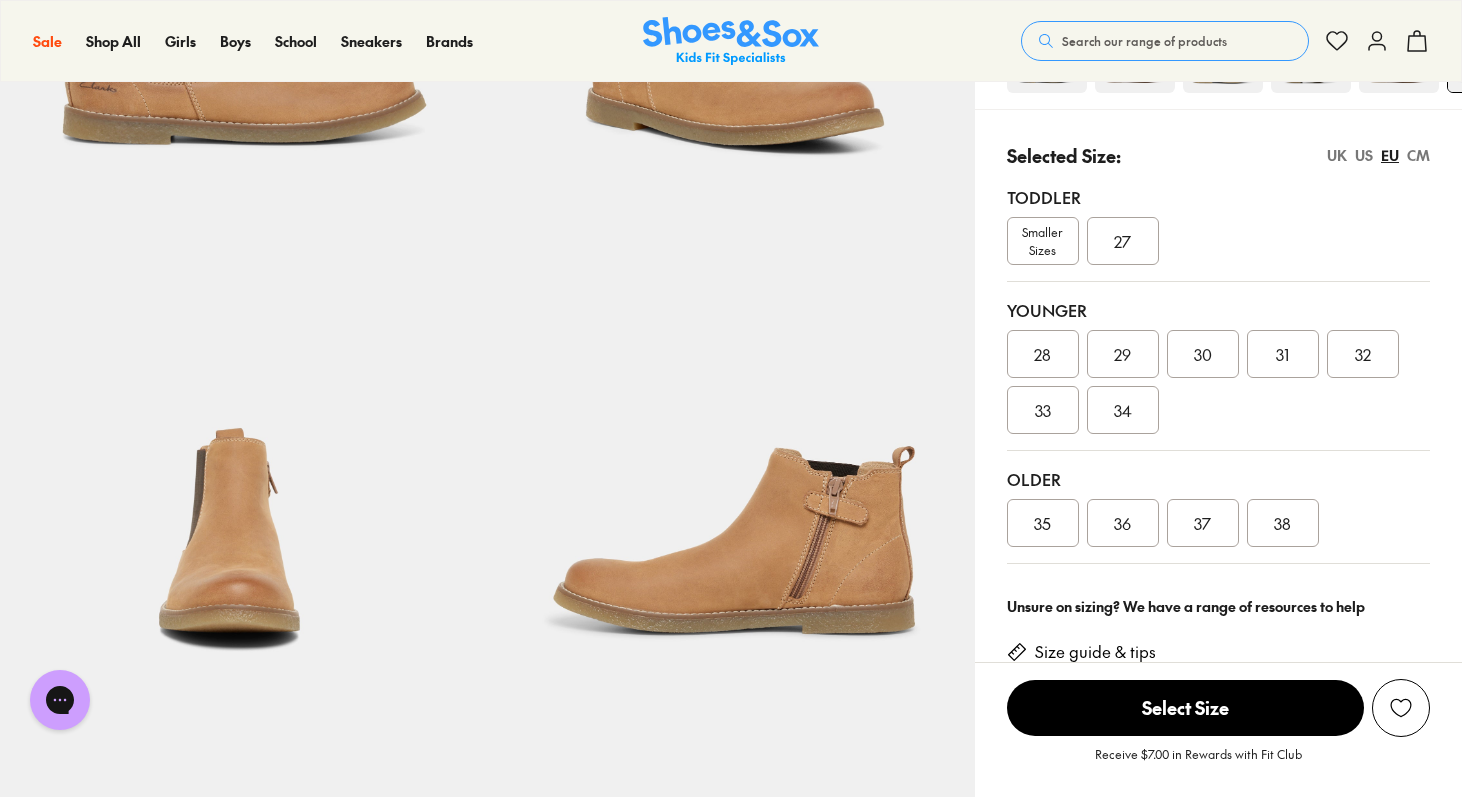 scroll, scrollTop: 403, scrollLeft: 0, axis: vertical 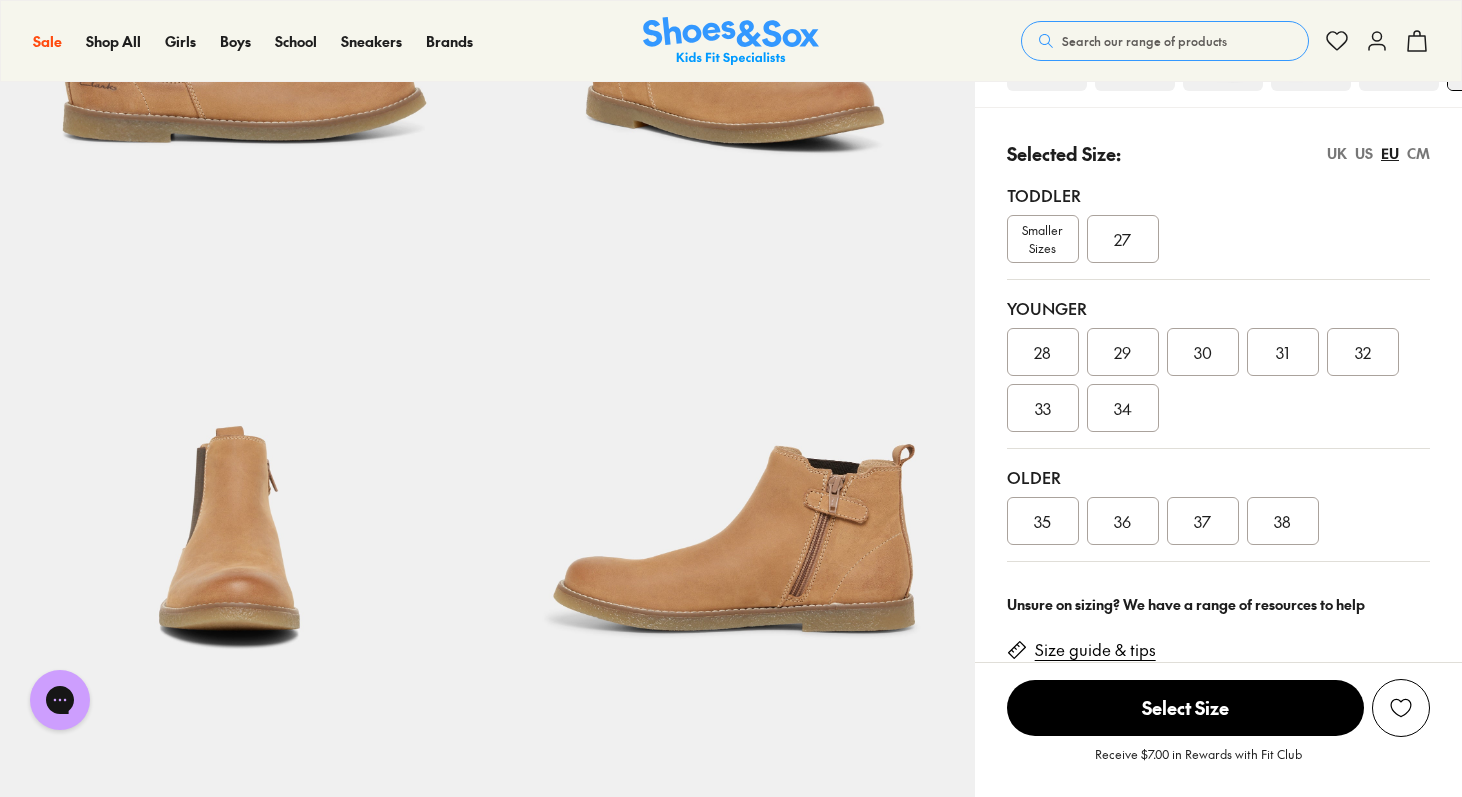 click on "31" at bounding box center [1282, 352] 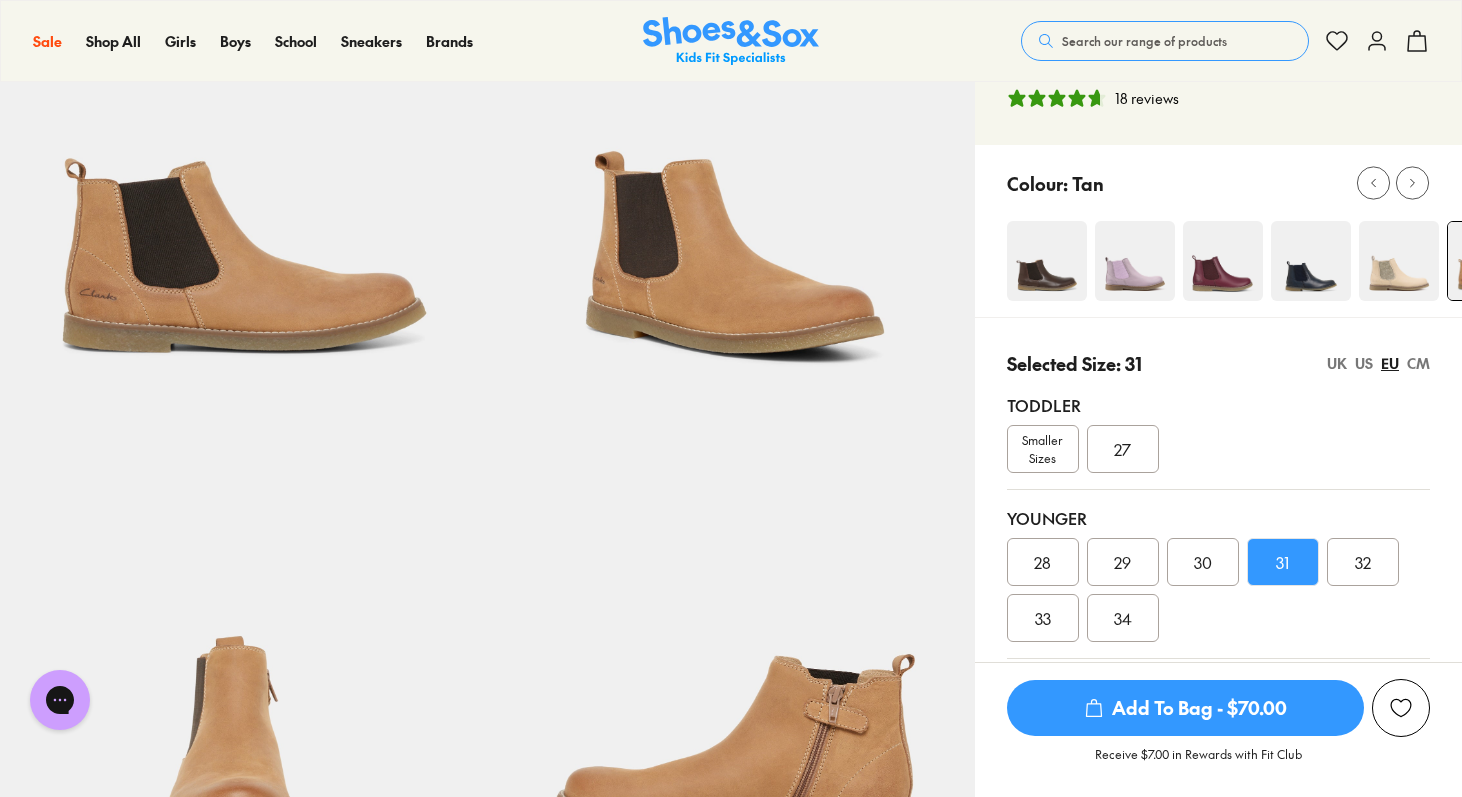 scroll, scrollTop: 188, scrollLeft: 0, axis: vertical 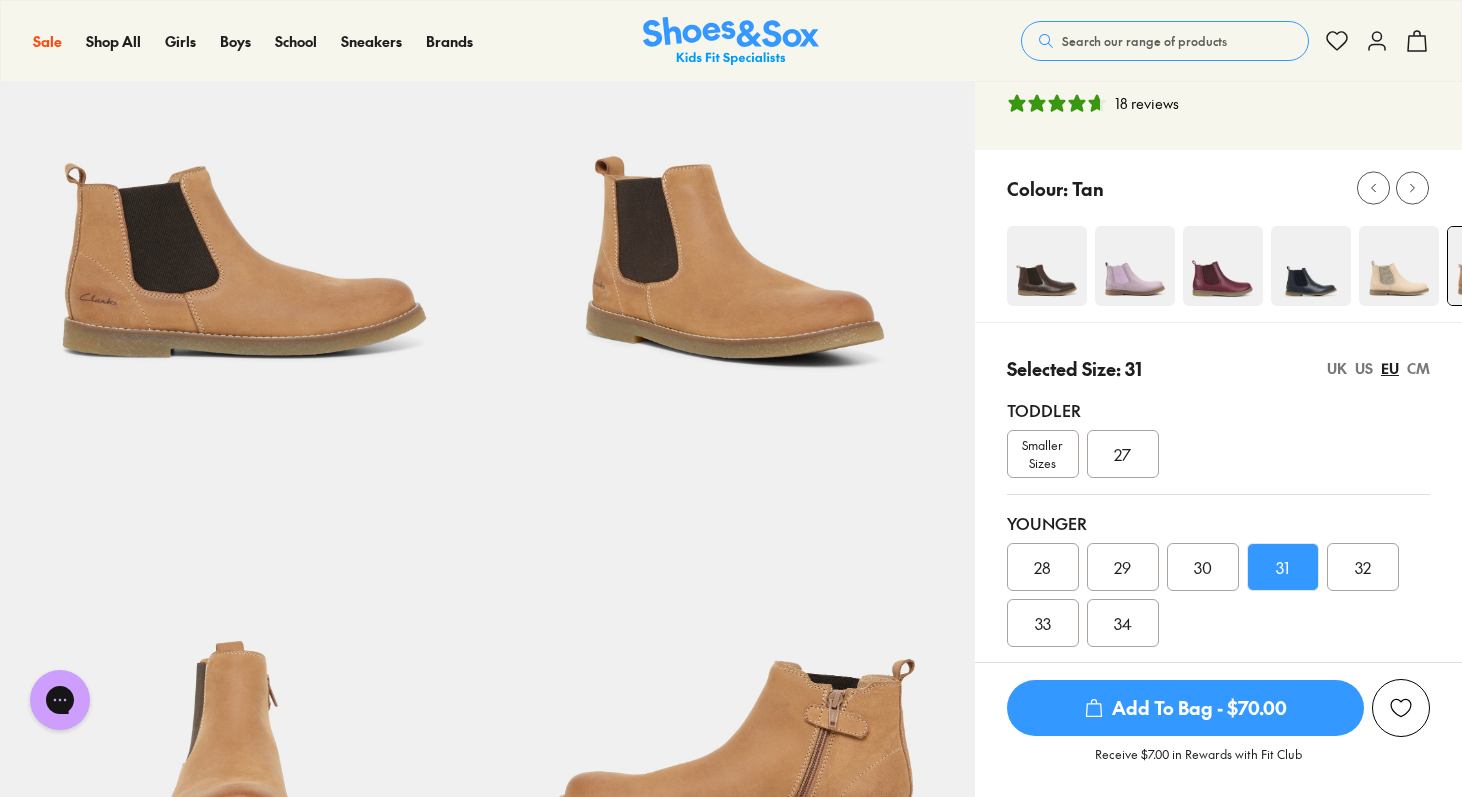 click on "UK" at bounding box center [1337, 368] 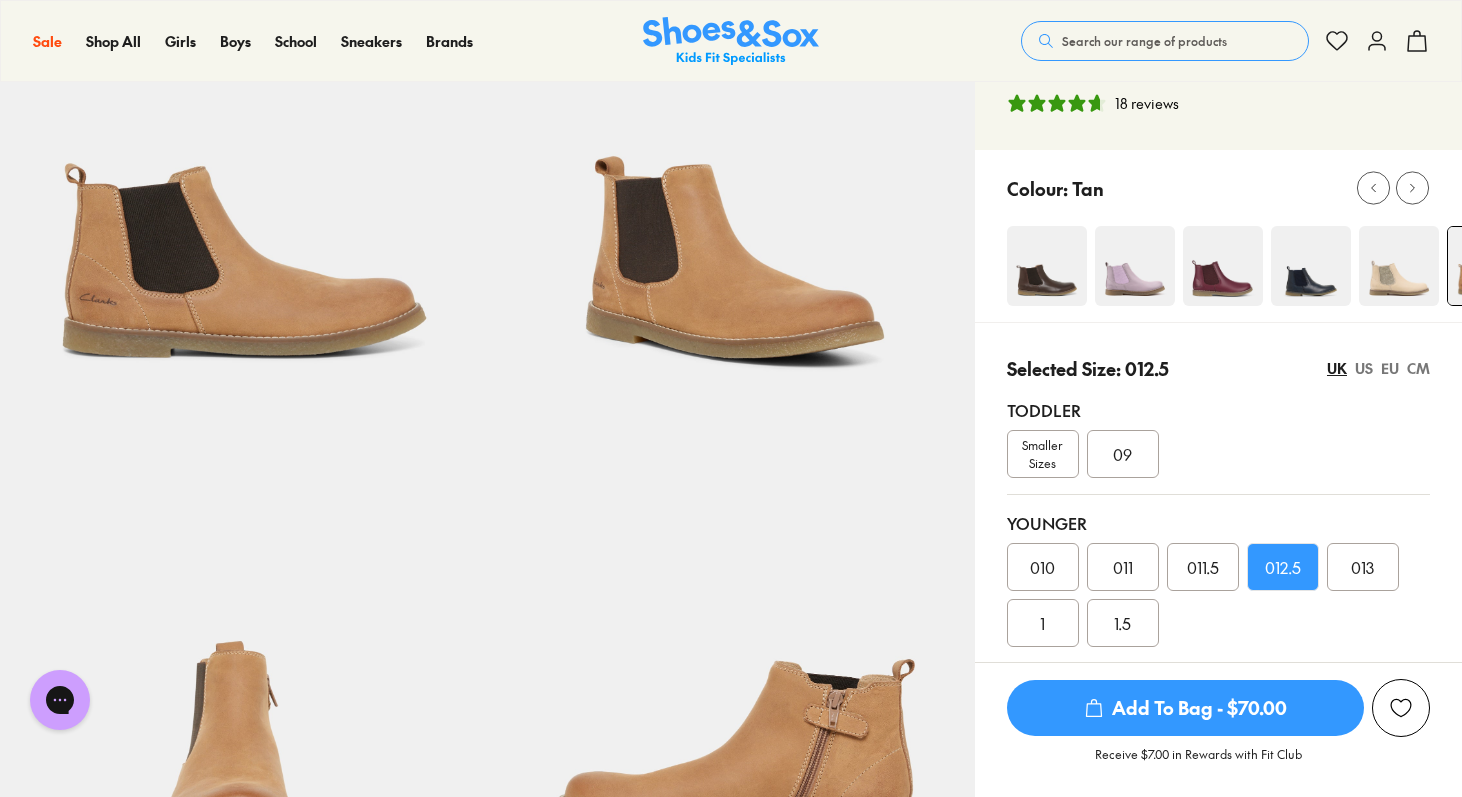 drag, startPoint x: 1219, startPoint y: 437, endPoint x: 1185, endPoint y: 437, distance: 34 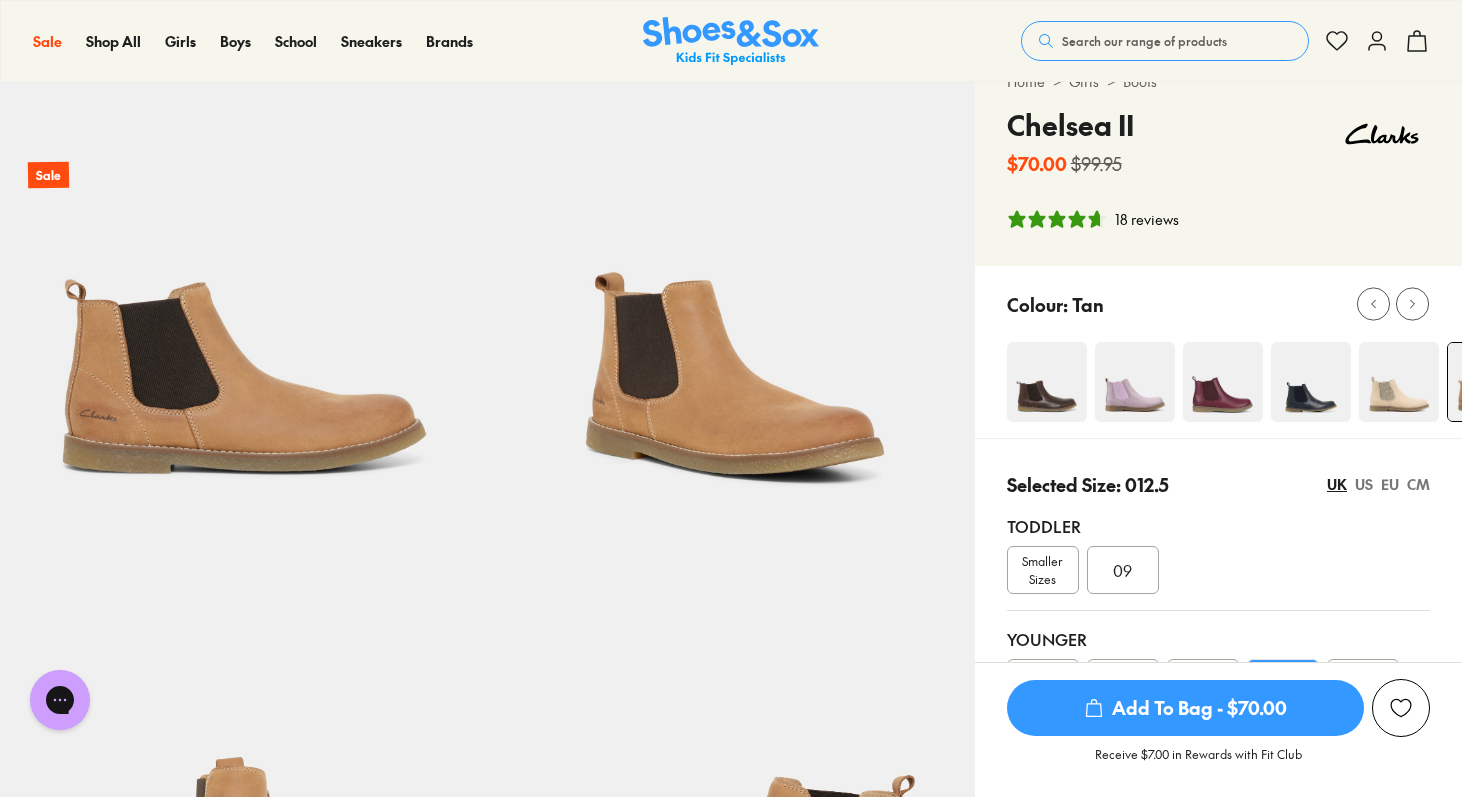scroll, scrollTop: 43, scrollLeft: 0, axis: vertical 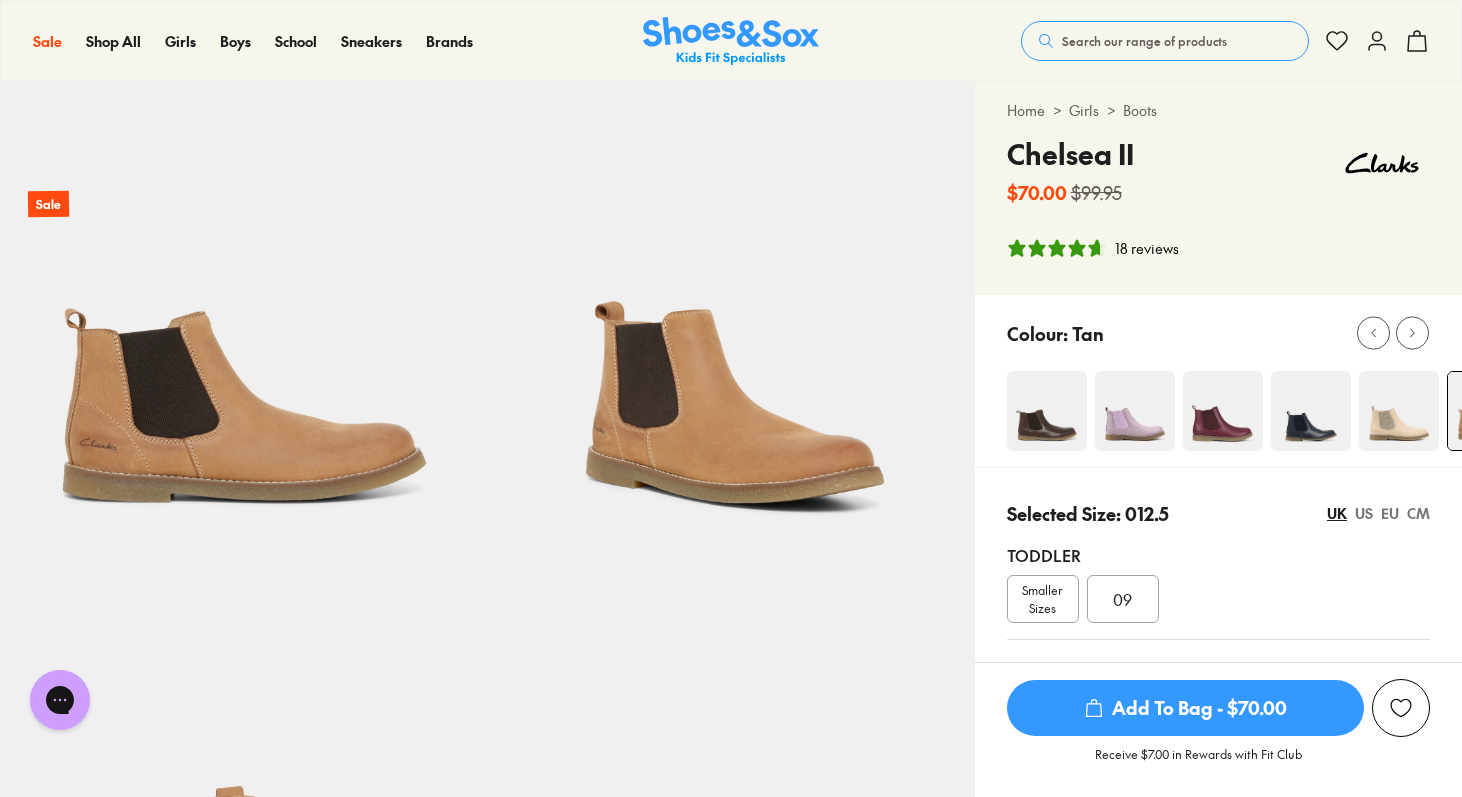 click at bounding box center [1047, 411] 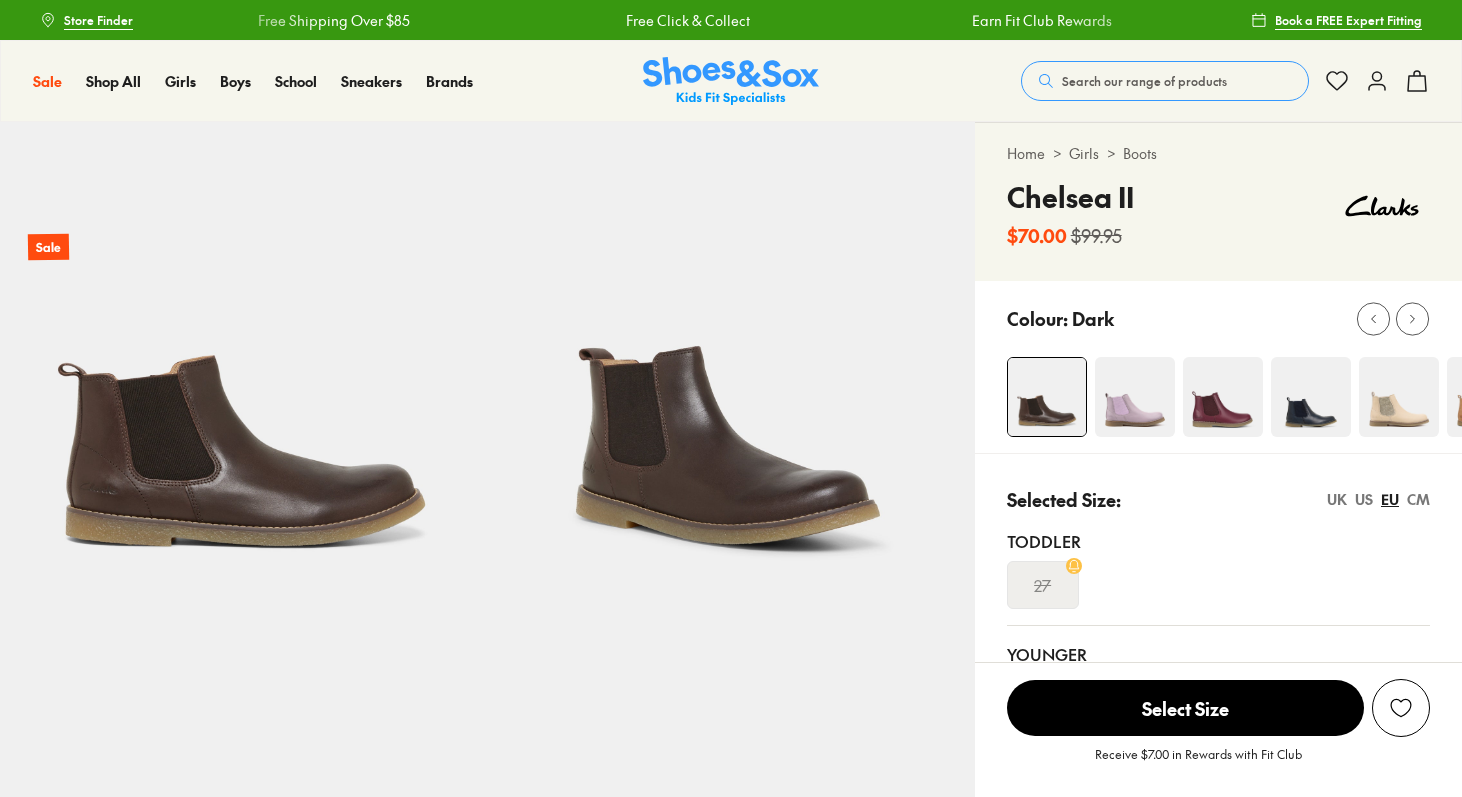 scroll, scrollTop: 0, scrollLeft: 0, axis: both 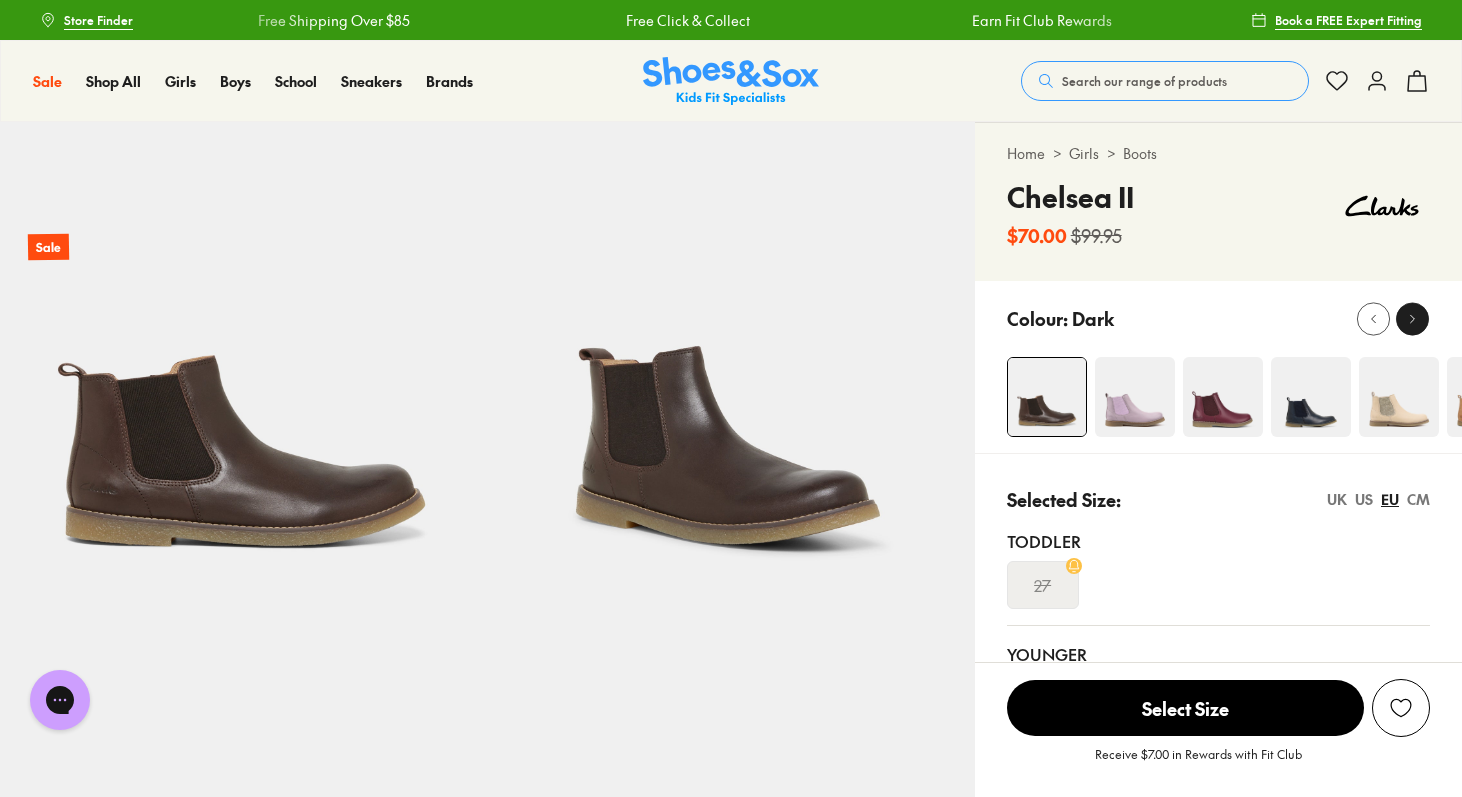 click 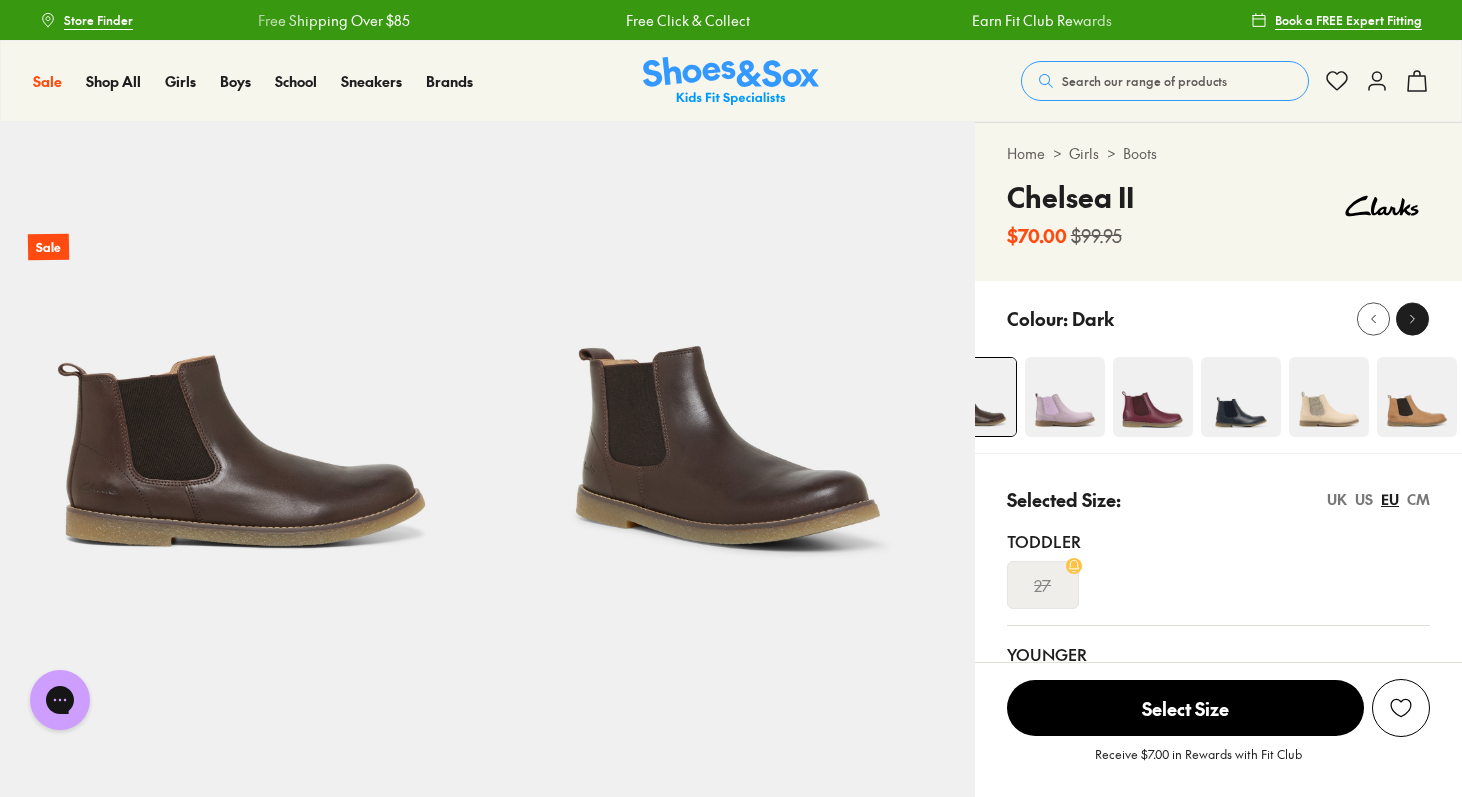 click 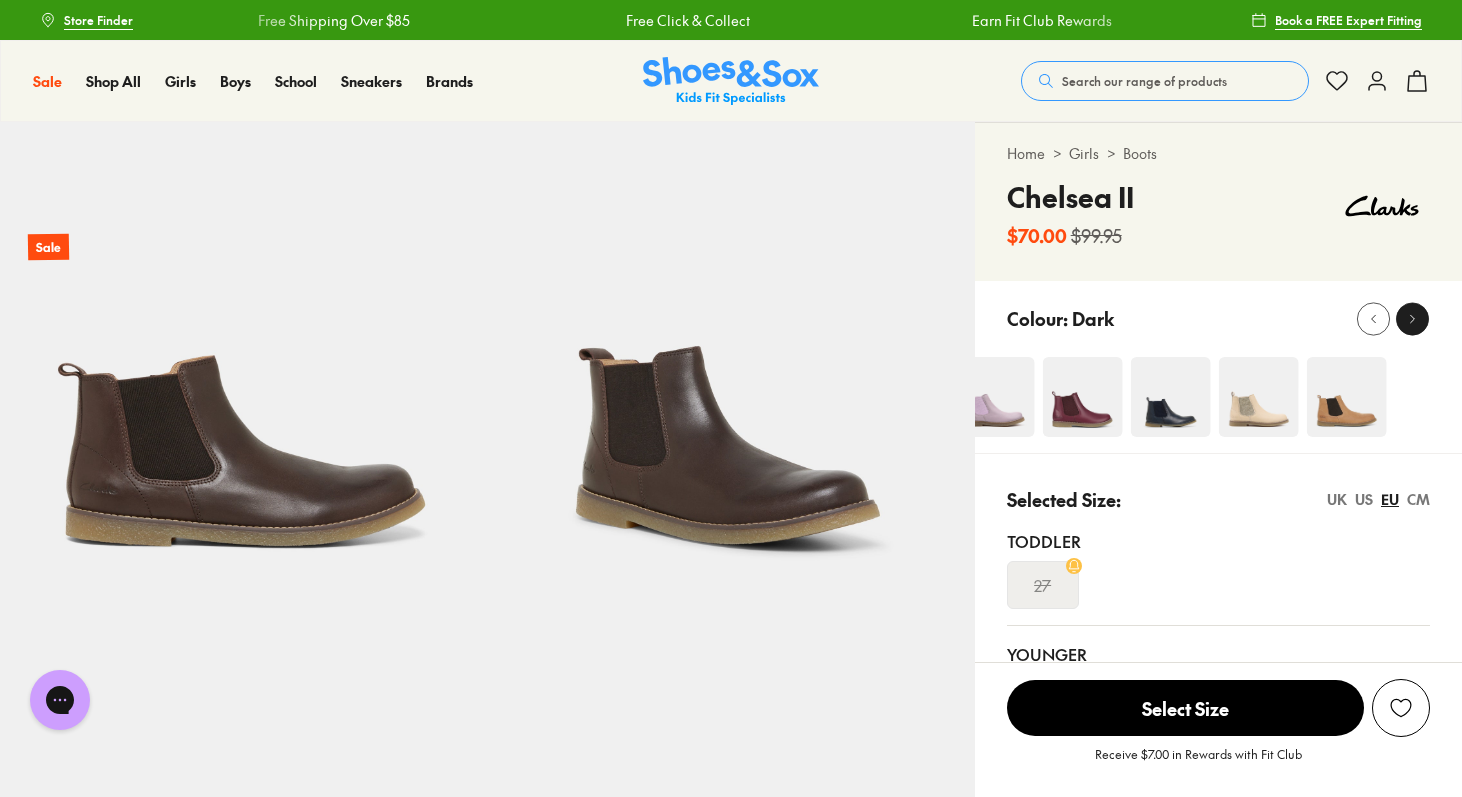 click 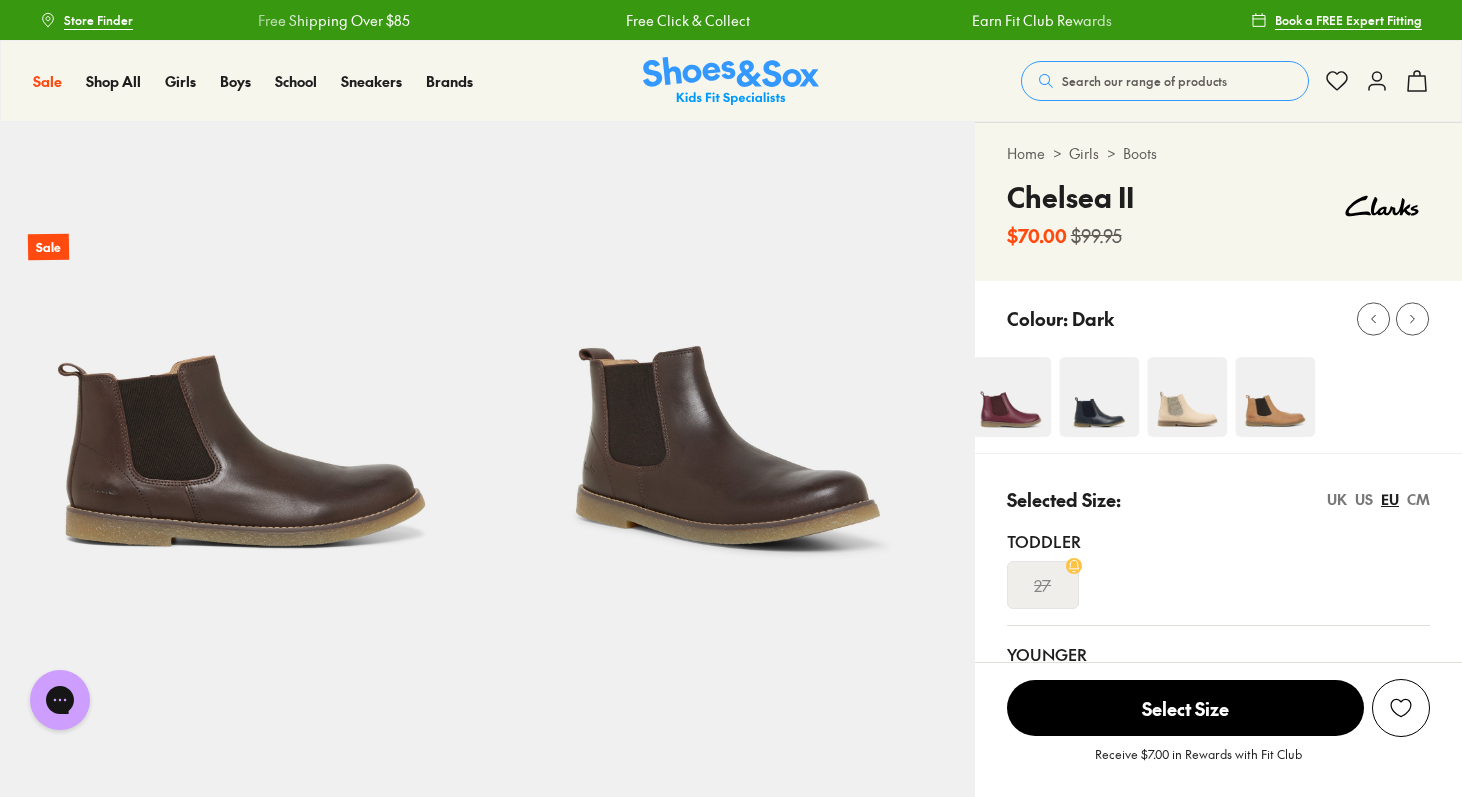 click at bounding box center [1275, 397] 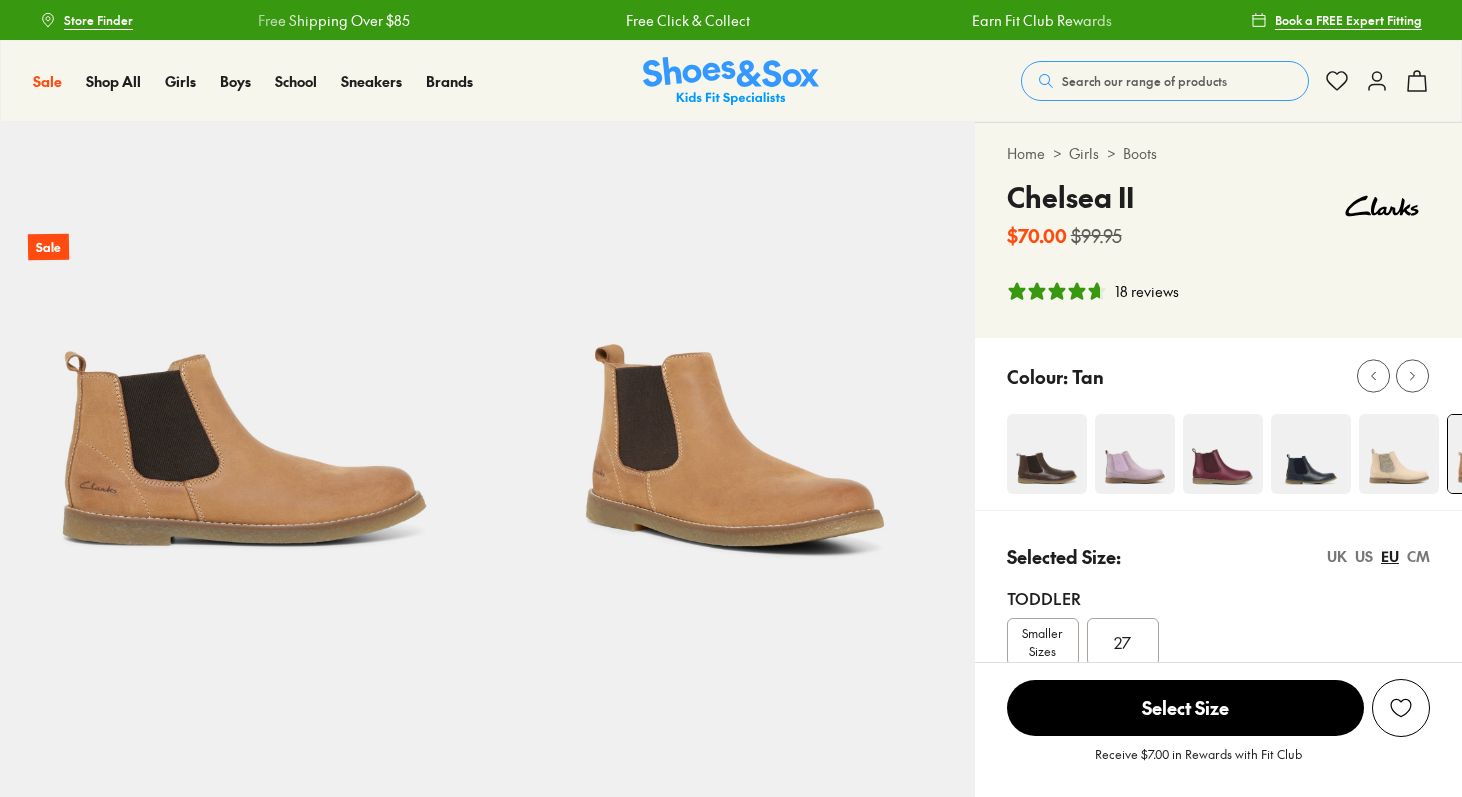 select on "*" 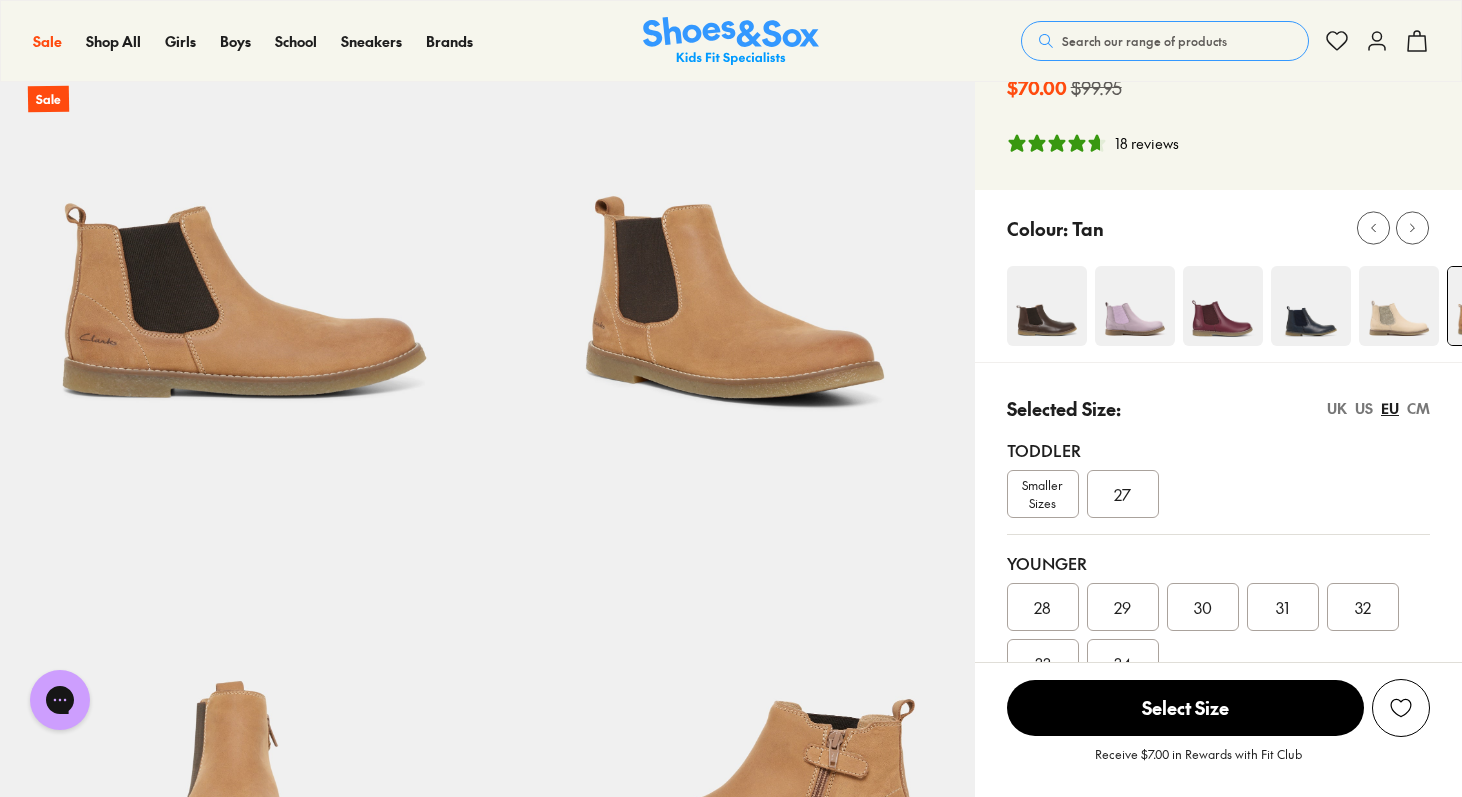 scroll, scrollTop: 166, scrollLeft: 0, axis: vertical 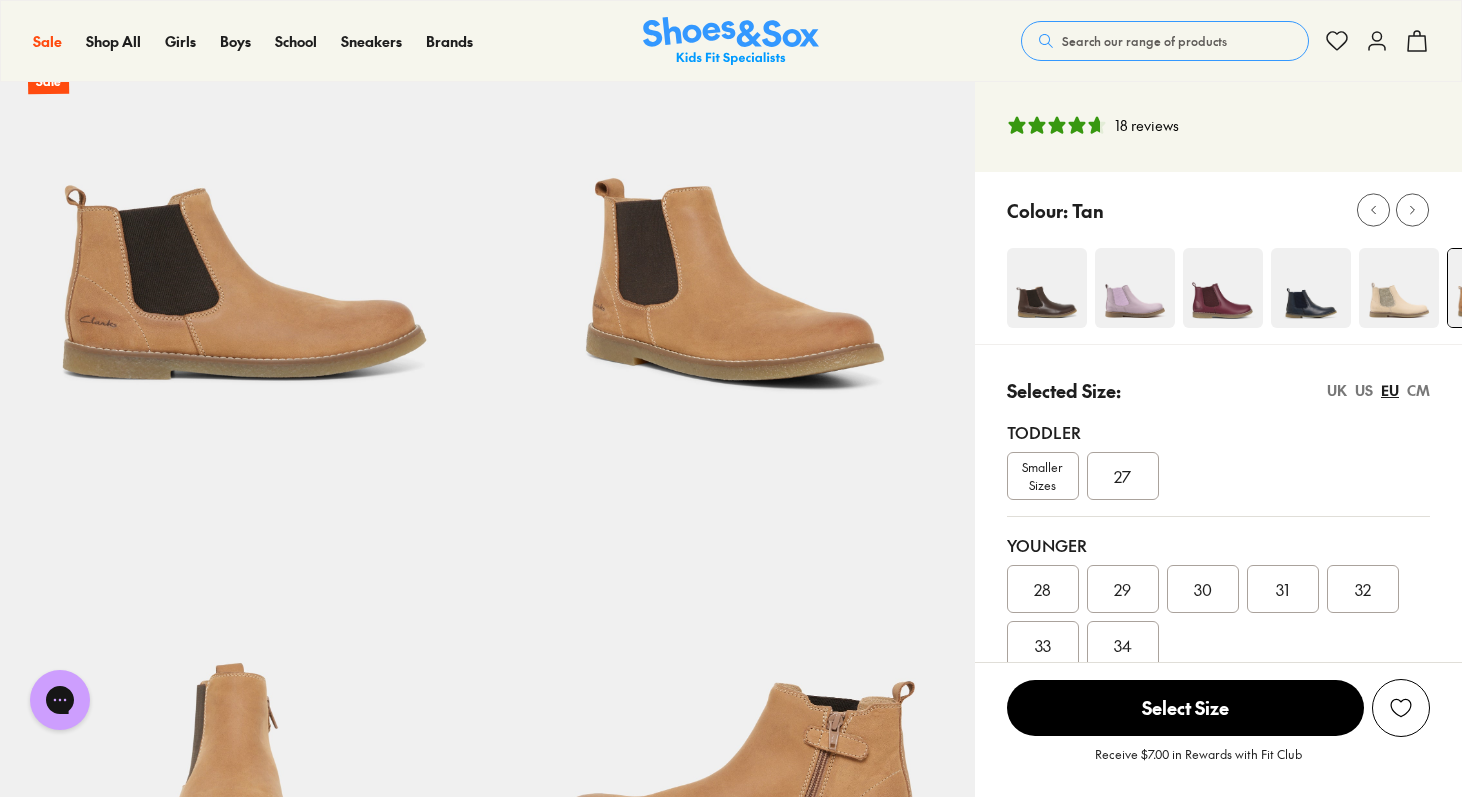 click on "UK" at bounding box center [1337, 390] 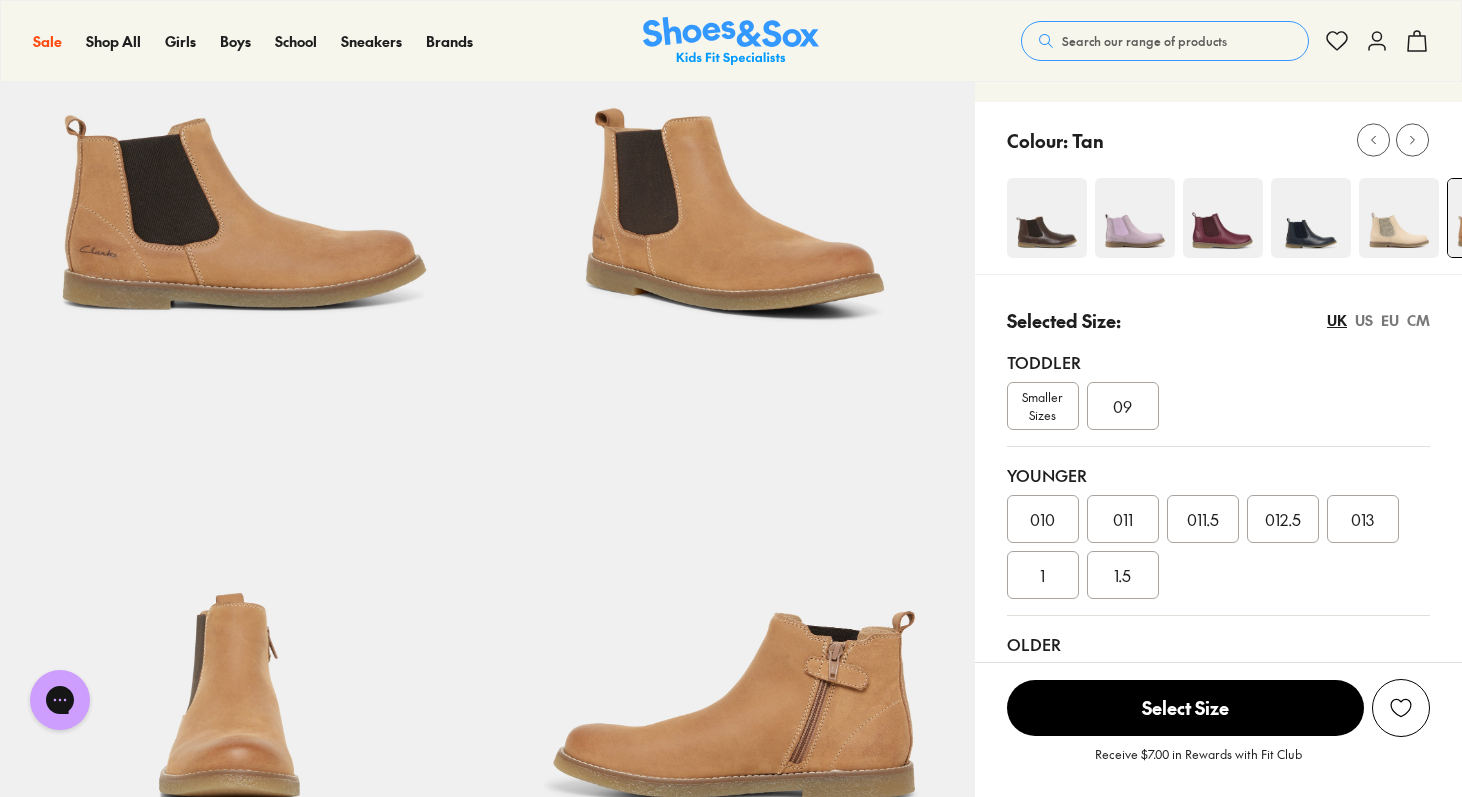 scroll, scrollTop: 246, scrollLeft: 0, axis: vertical 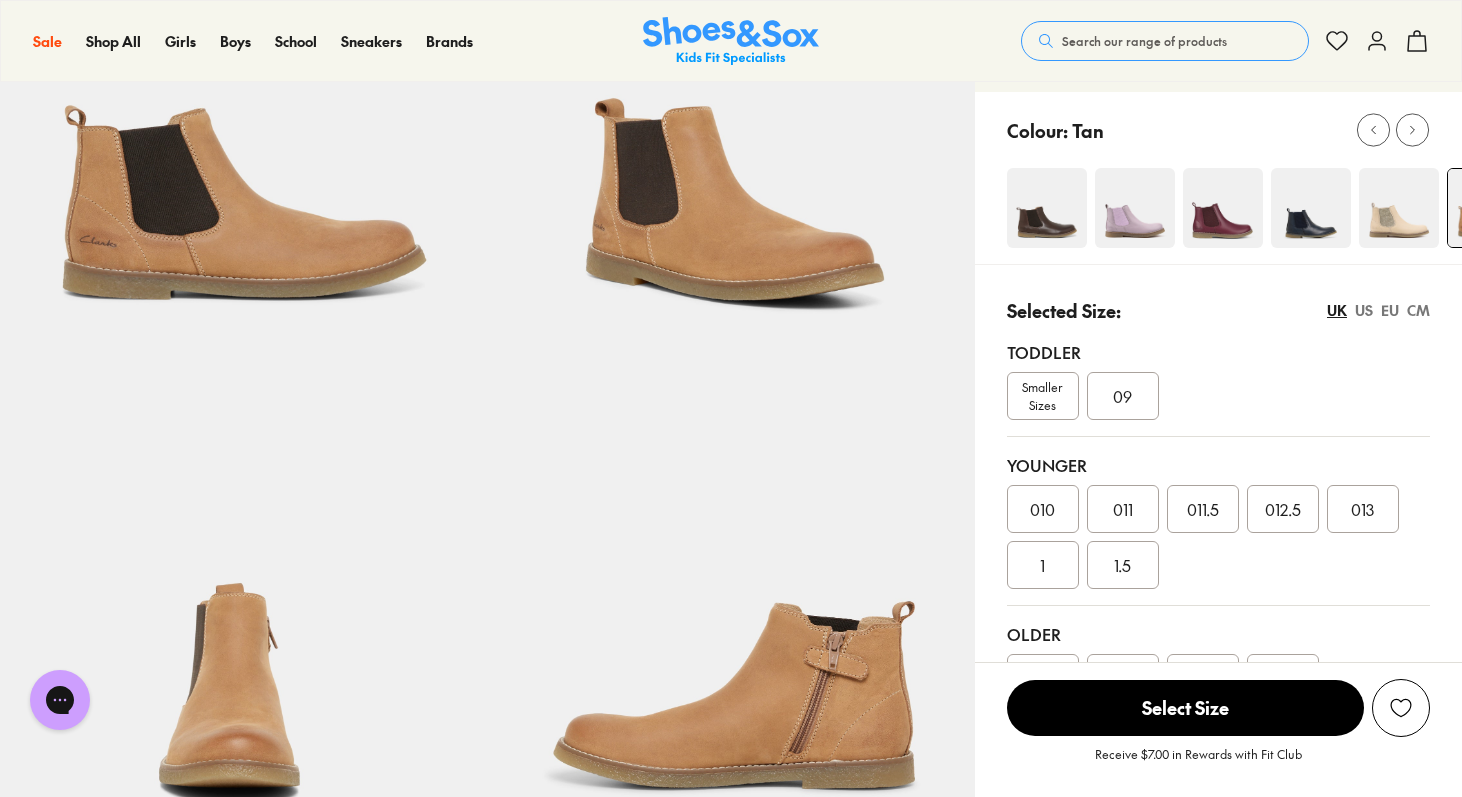 click on "012.5" at bounding box center (1283, 509) 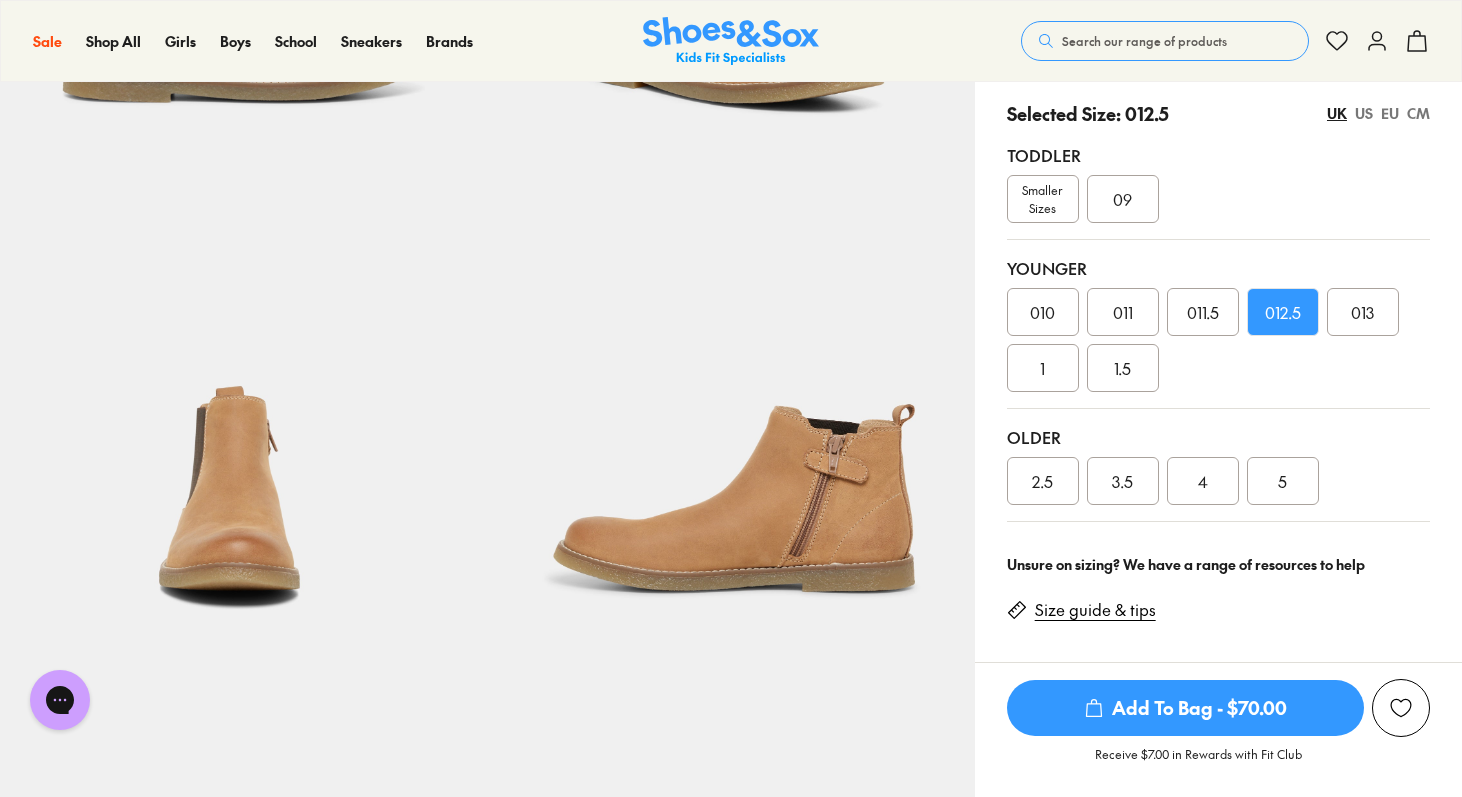 scroll, scrollTop: 446, scrollLeft: 0, axis: vertical 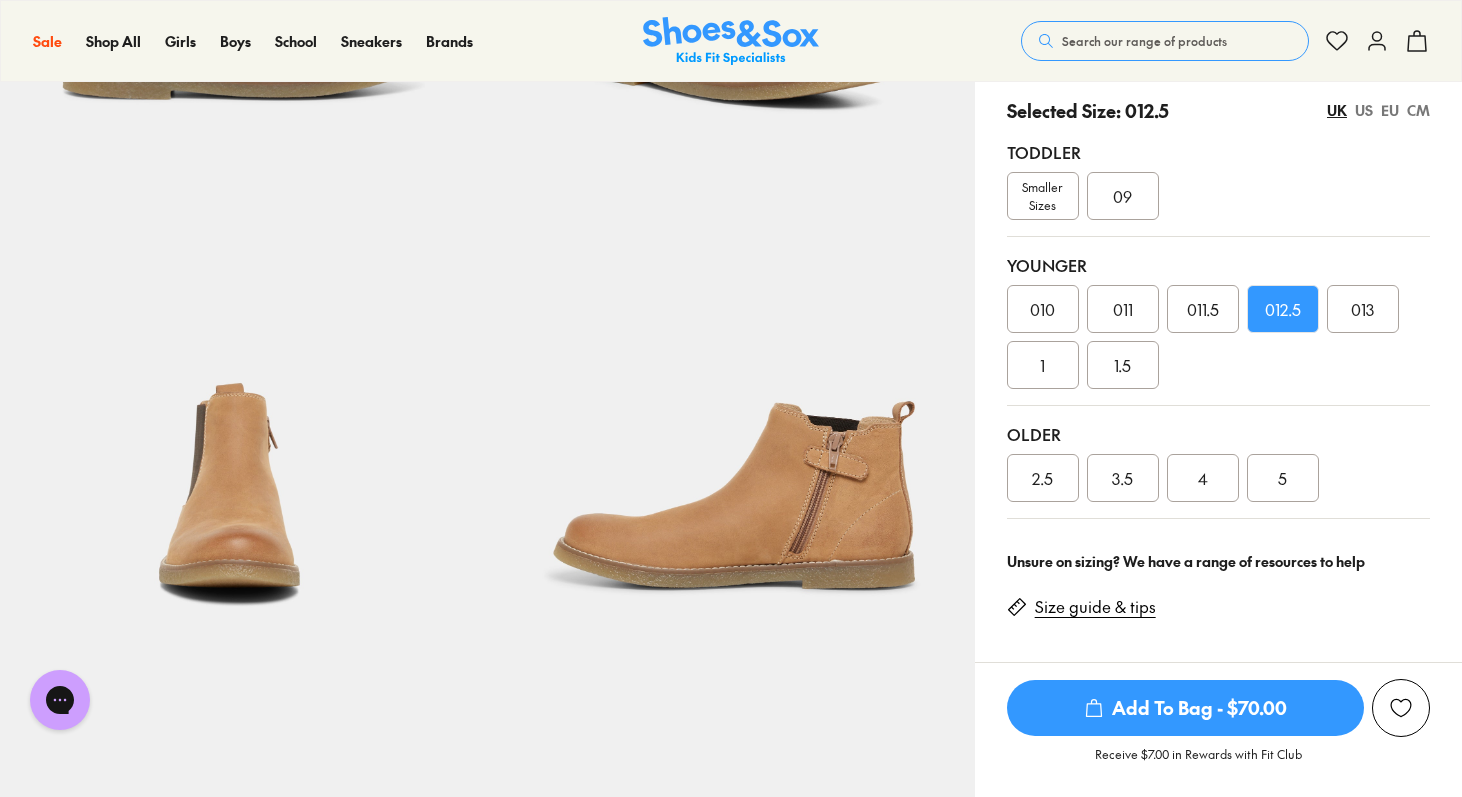 click on "Add To Bag - $70.00" at bounding box center [1185, 708] 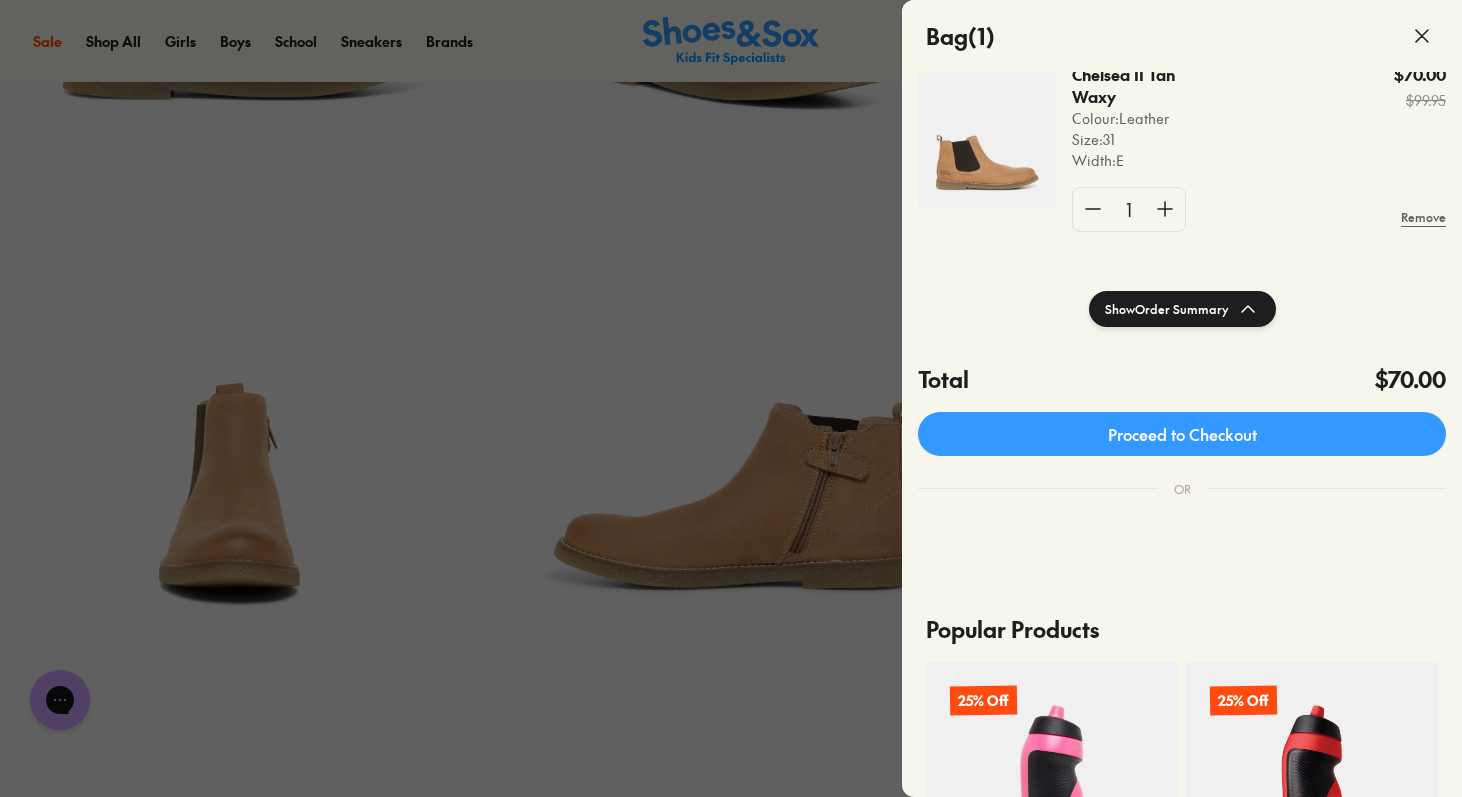 scroll, scrollTop: 0, scrollLeft: 0, axis: both 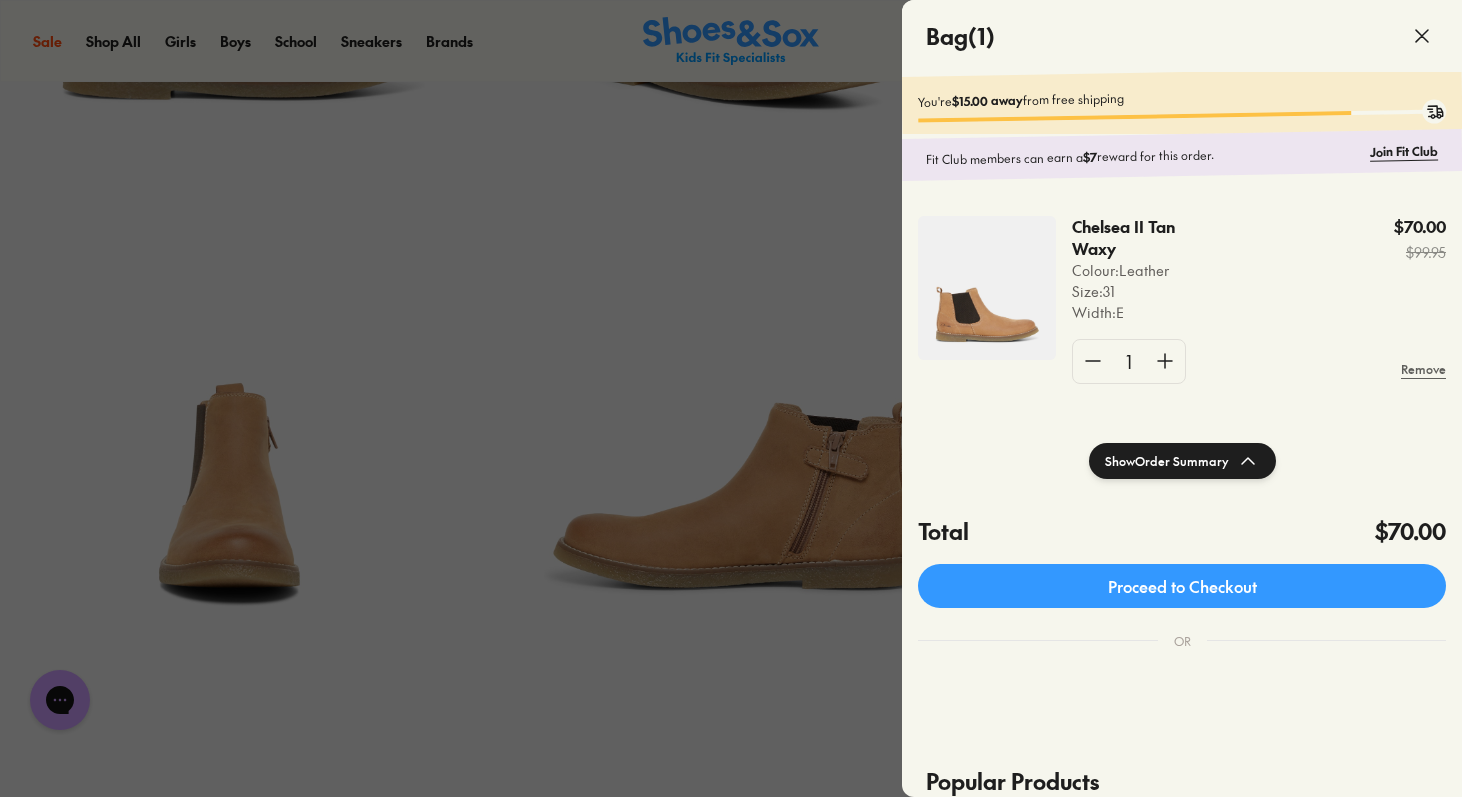 click at bounding box center (920, 678) 